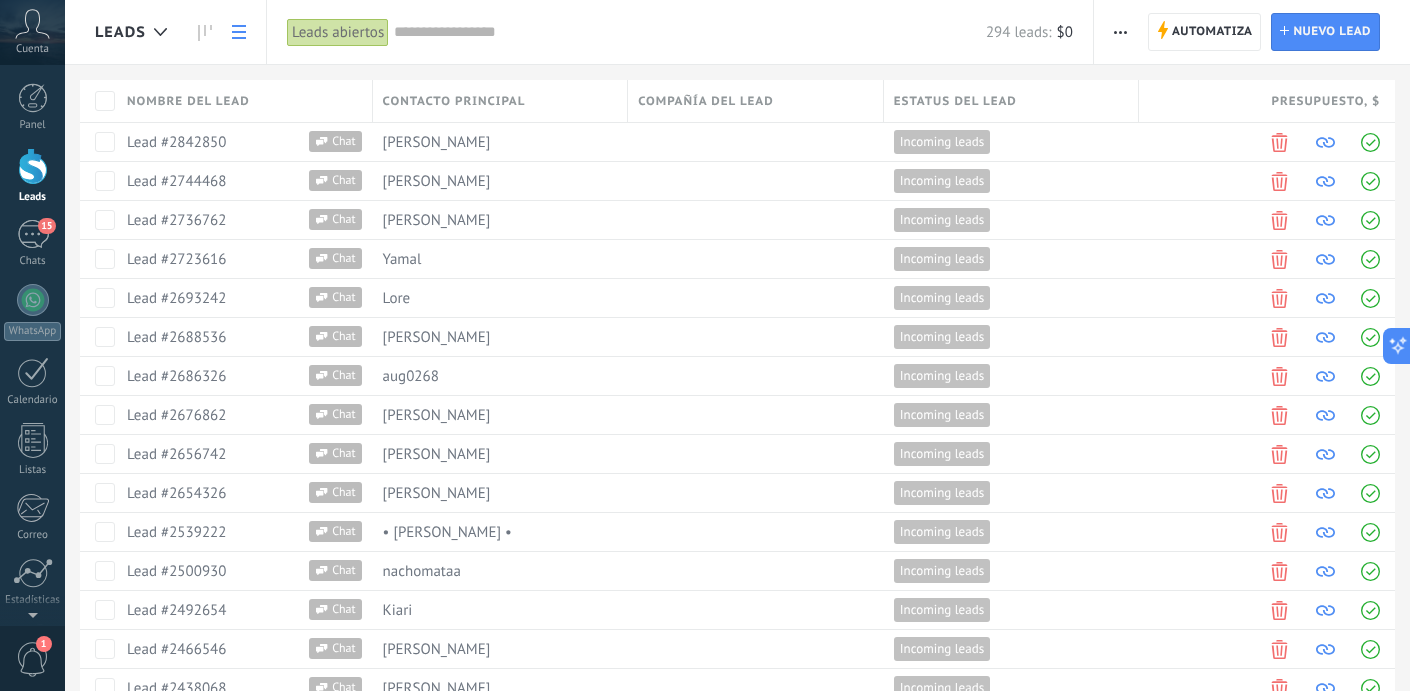 scroll, scrollTop: 0, scrollLeft: 0, axis: both 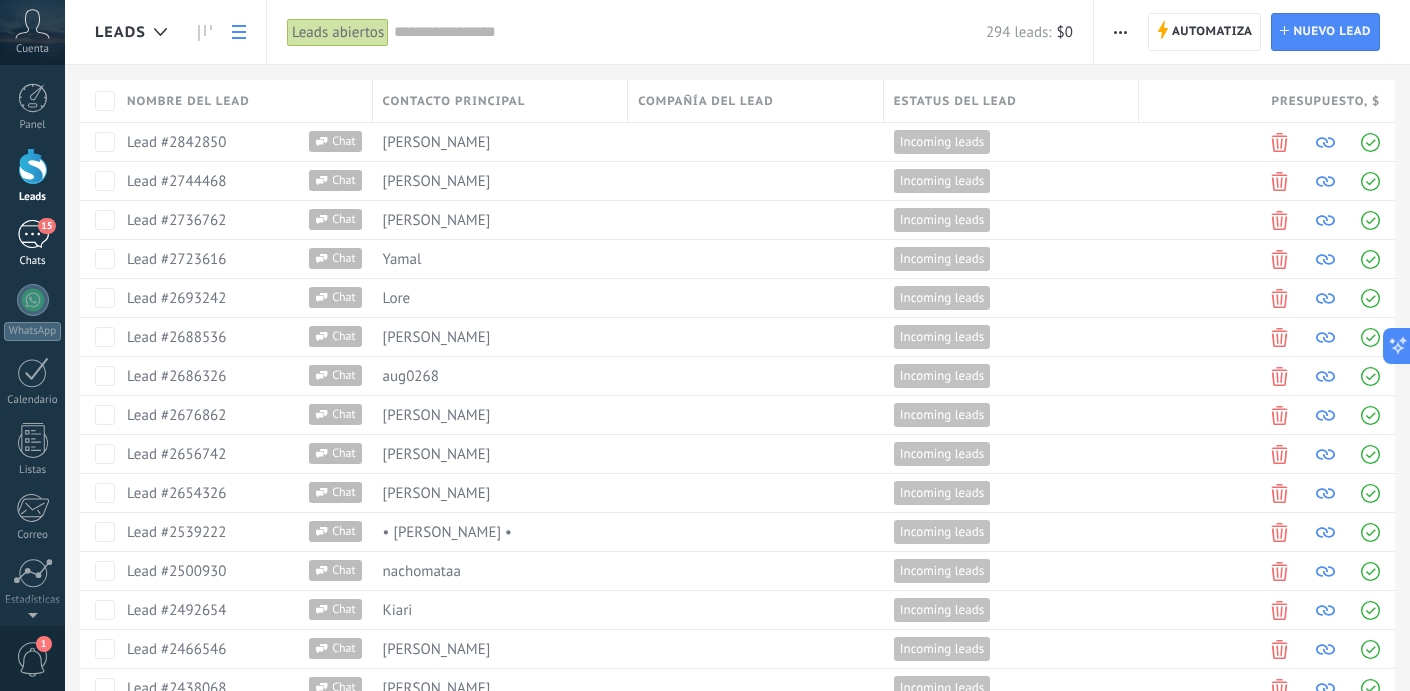 click on "15" at bounding box center [33, 234] 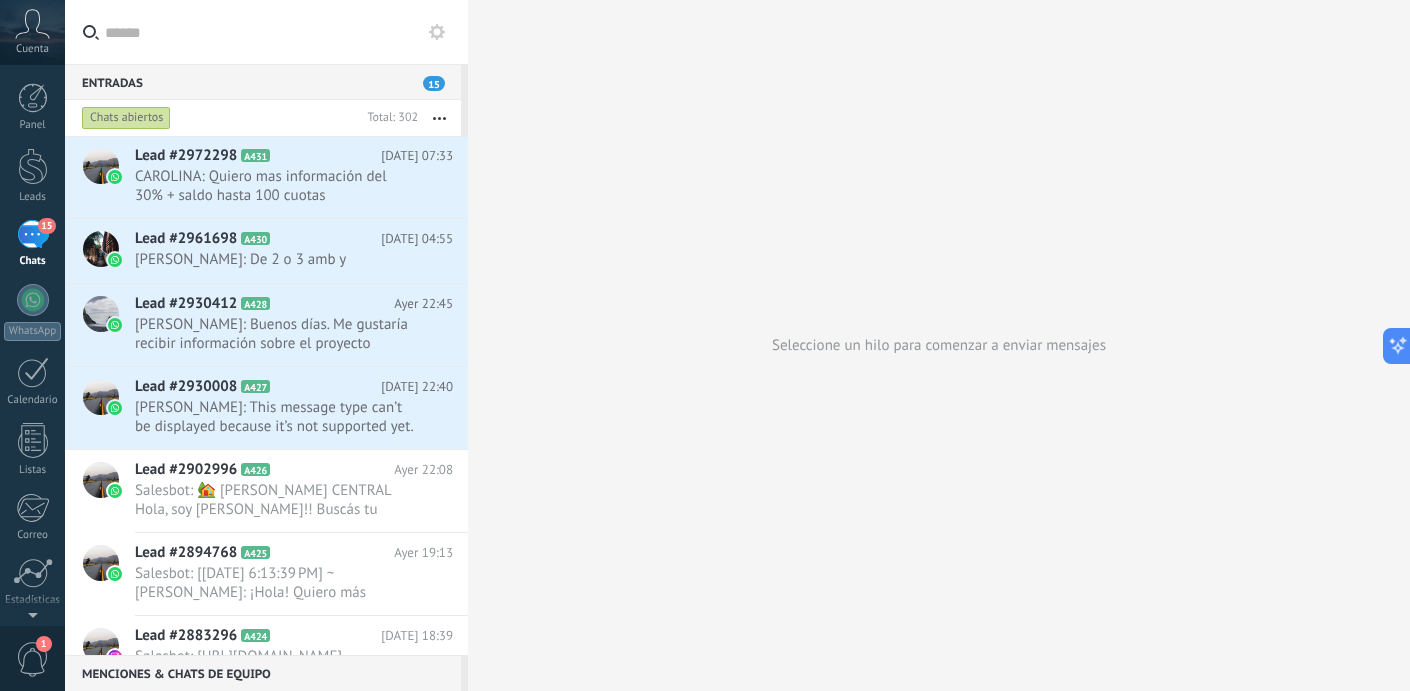 scroll, scrollTop: 0, scrollLeft: 0, axis: both 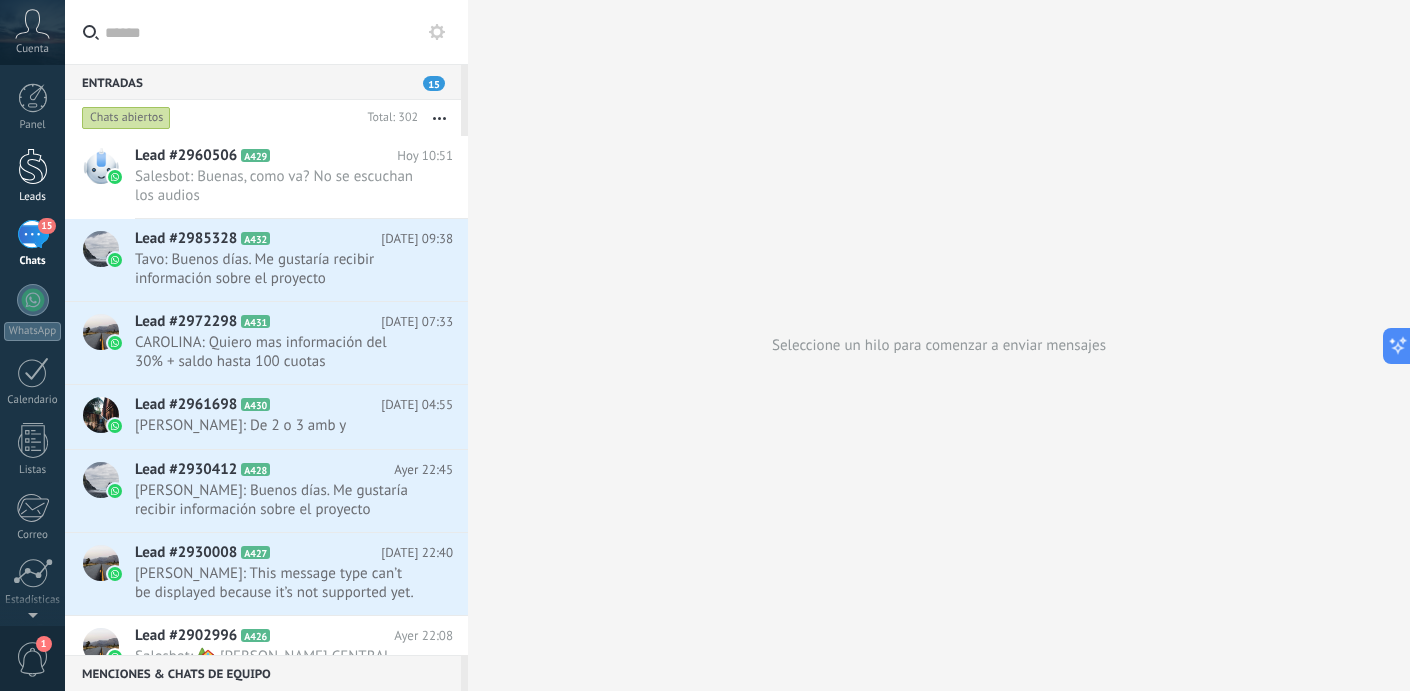 click at bounding box center (33, 166) 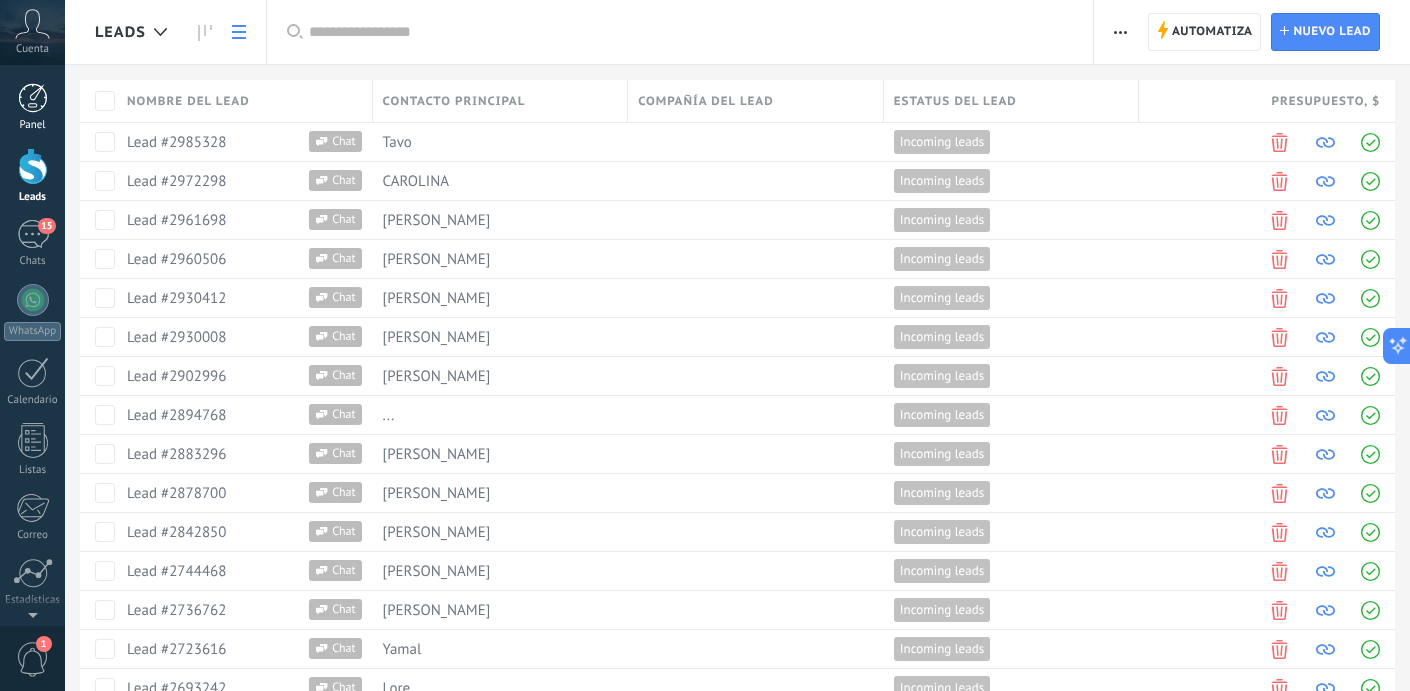 click at bounding box center [33, 98] 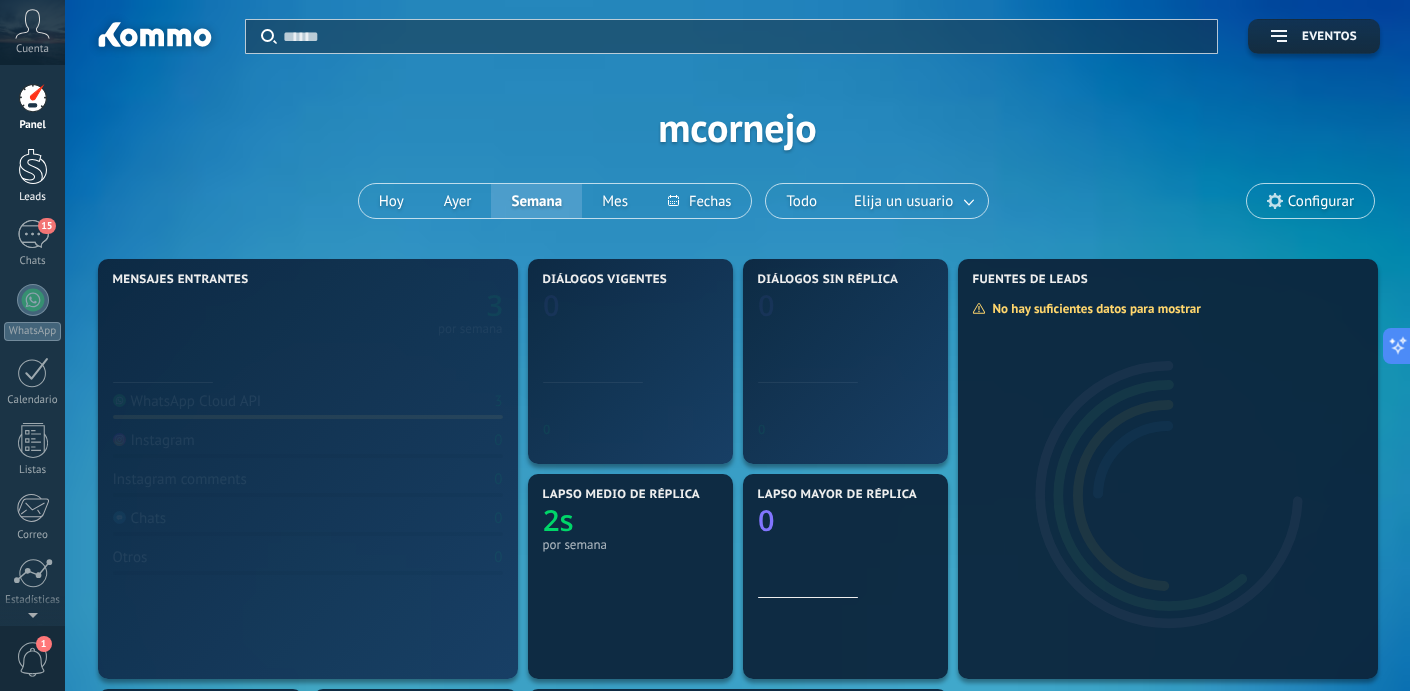 click at bounding box center [33, 166] 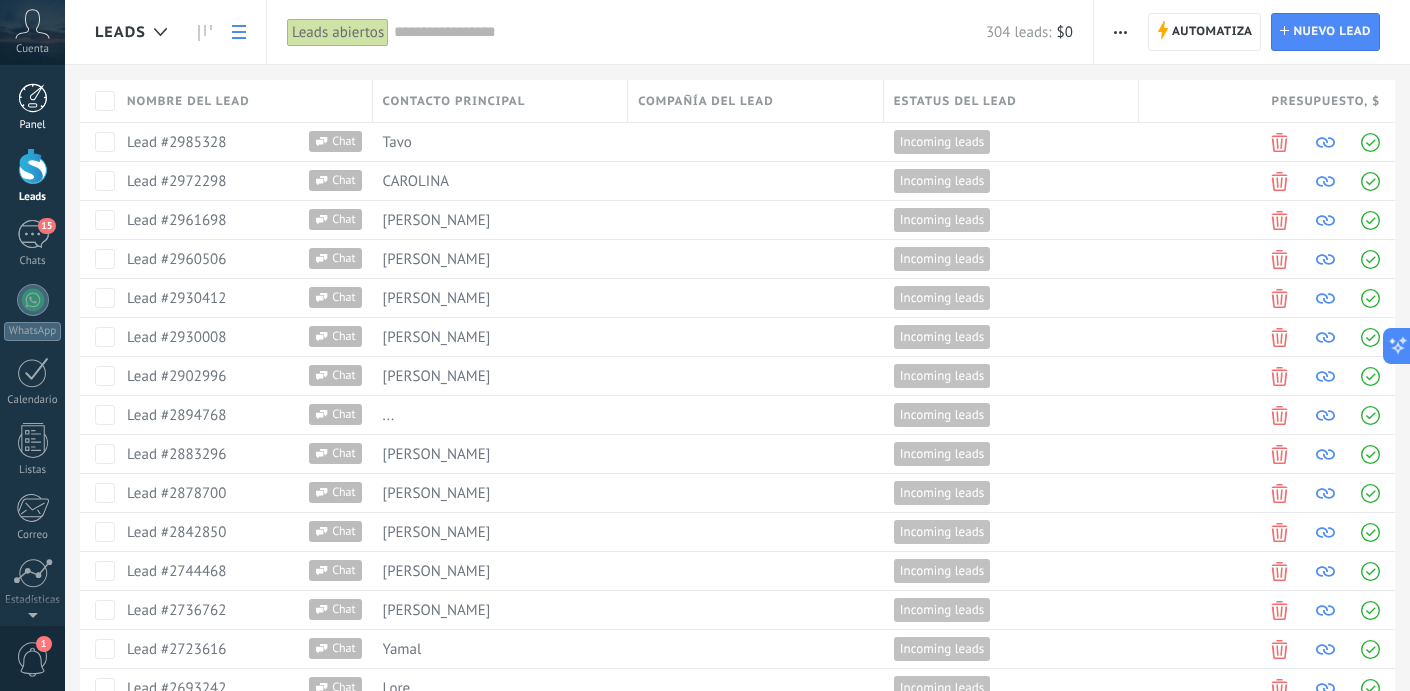 click at bounding box center [33, 98] 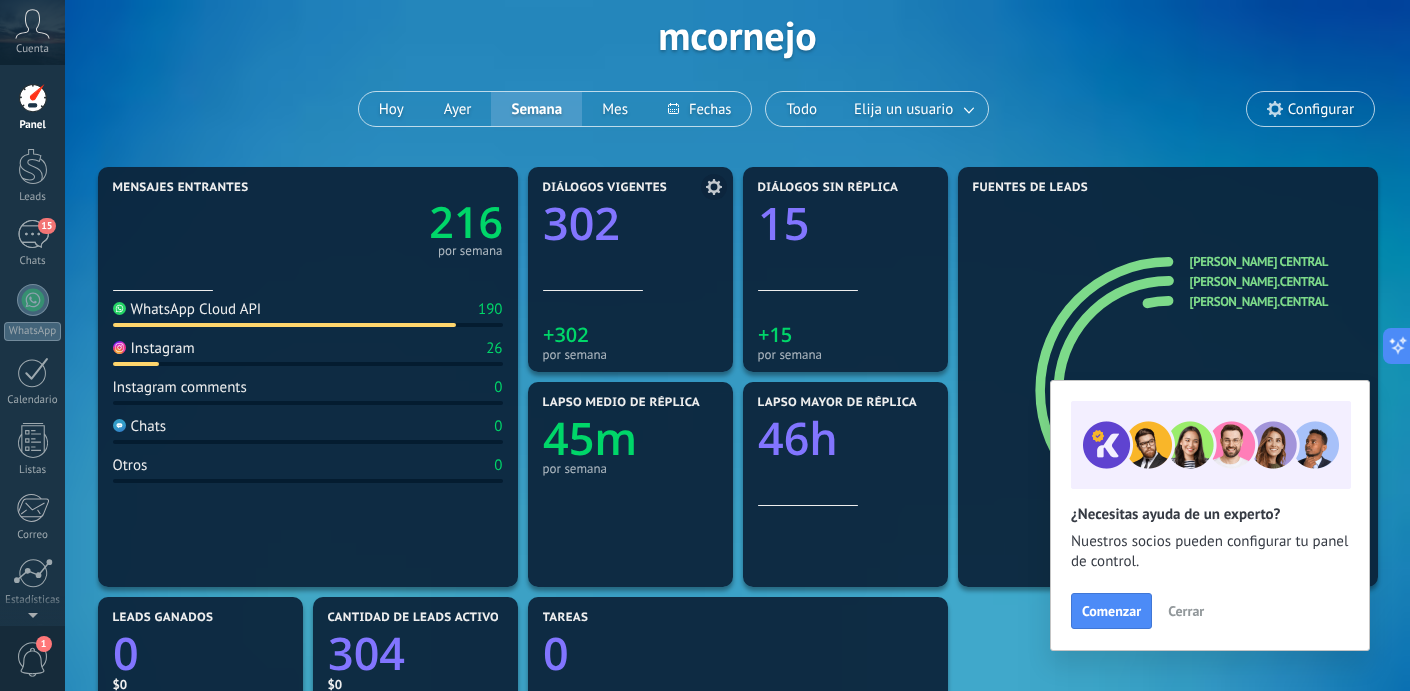 scroll, scrollTop: 81, scrollLeft: 0, axis: vertical 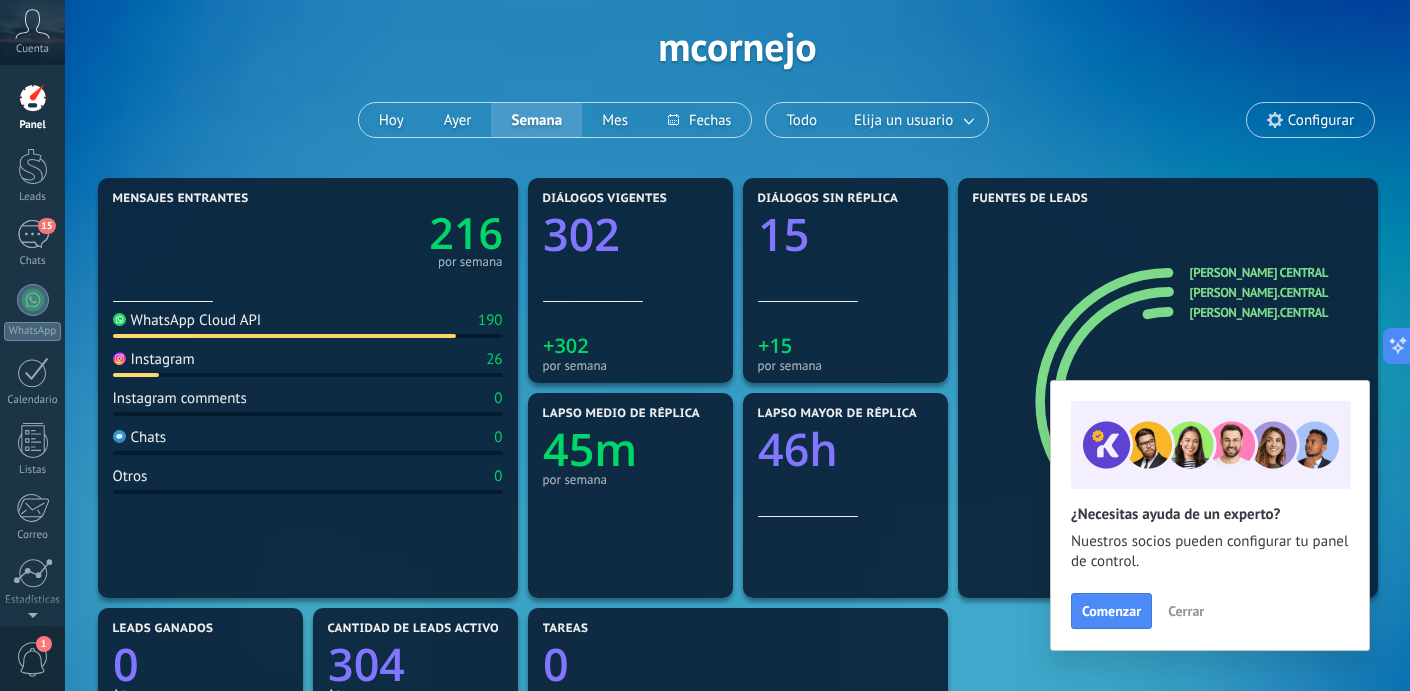 click on "Cerrar" at bounding box center (1186, 611) 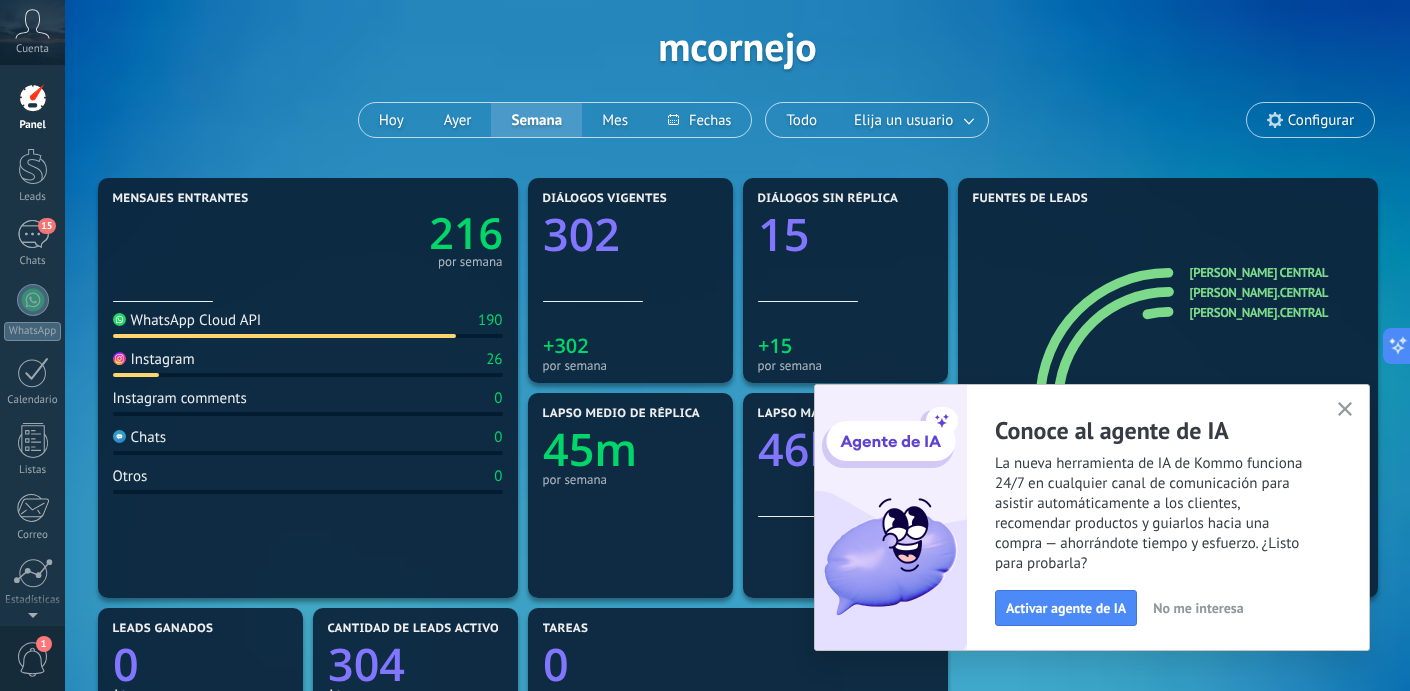 click at bounding box center (1345, 410) 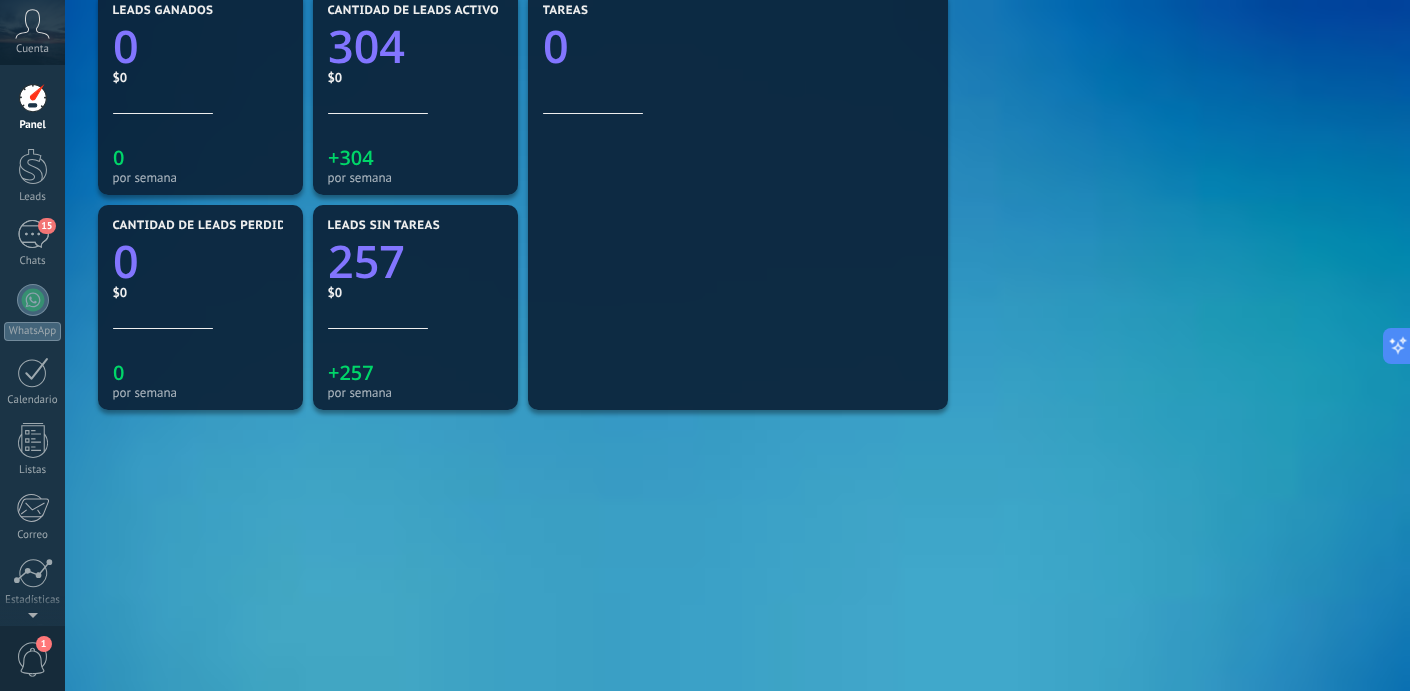 scroll, scrollTop: 0, scrollLeft: 0, axis: both 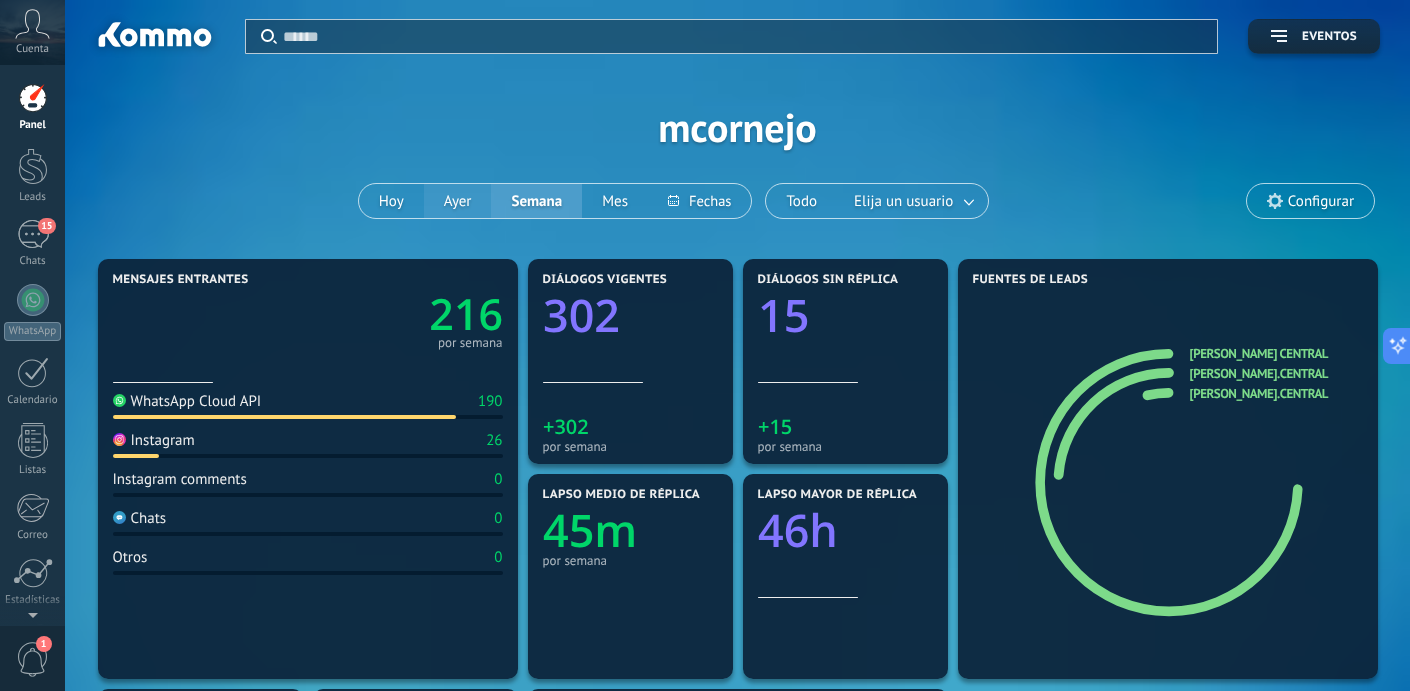 click on "Ayer" at bounding box center (458, 201) 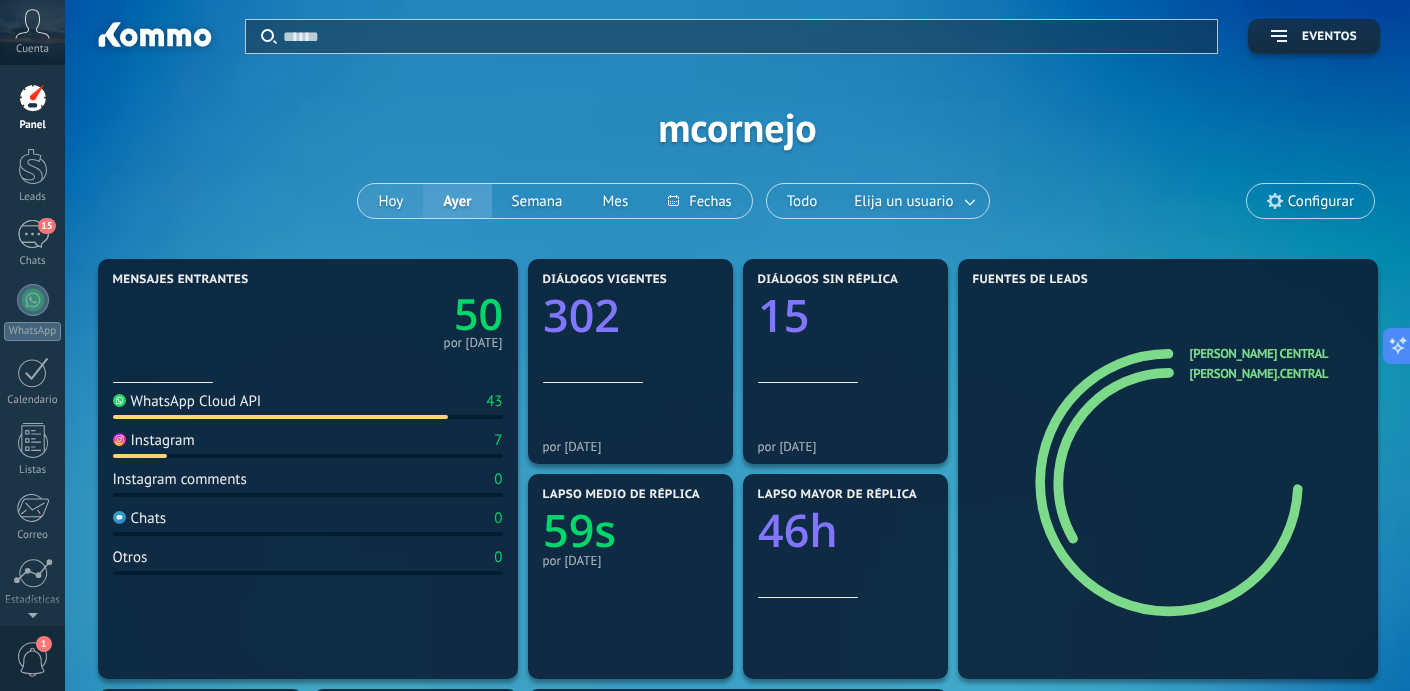 click on "Hoy" at bounding box center [390, 201] 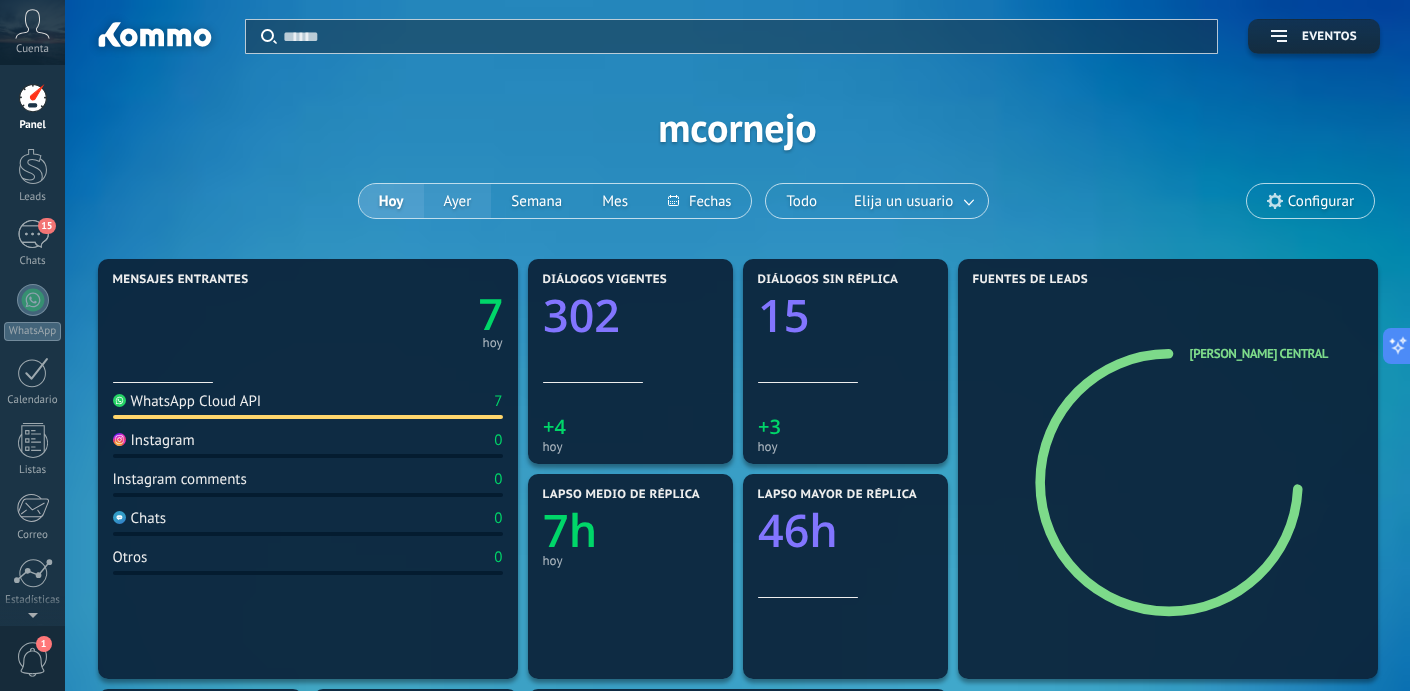 click on "Ayer" at bounding box center [458, 201] 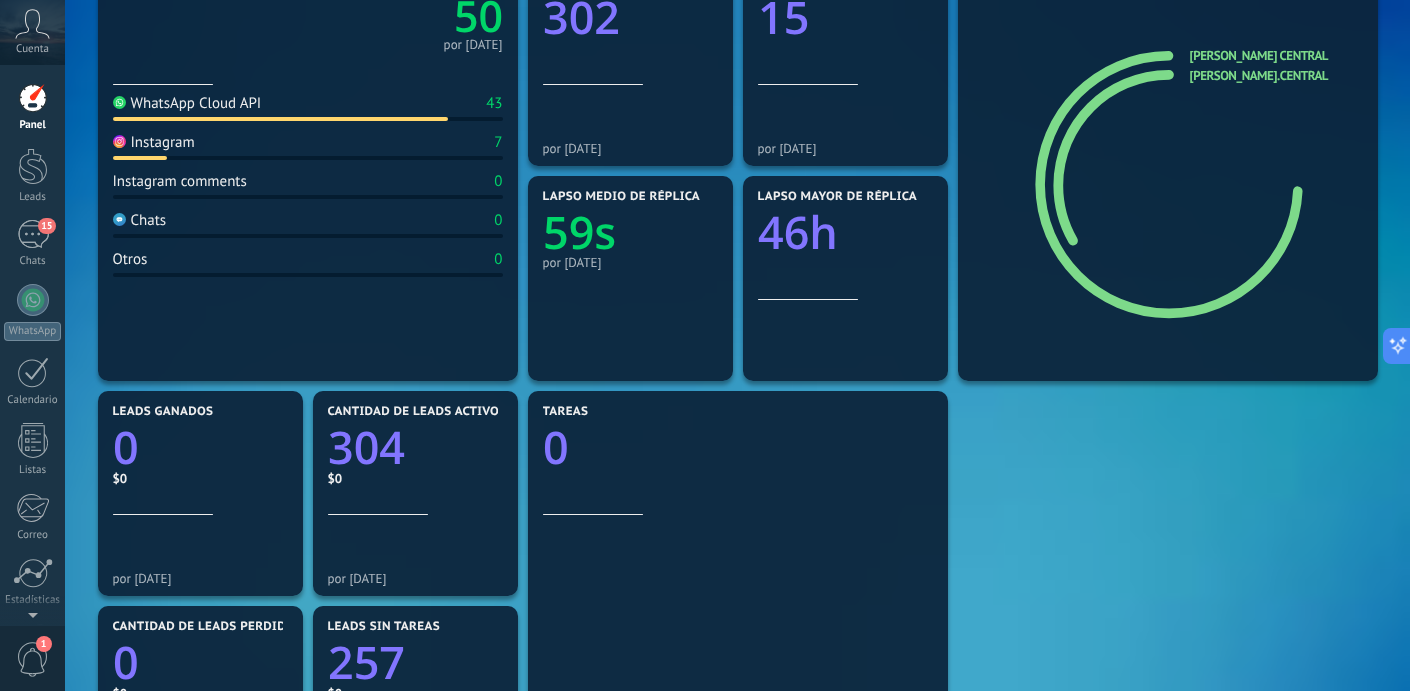 scroll, scrollTop: 301, scrollLeft: 0, axis: vertical 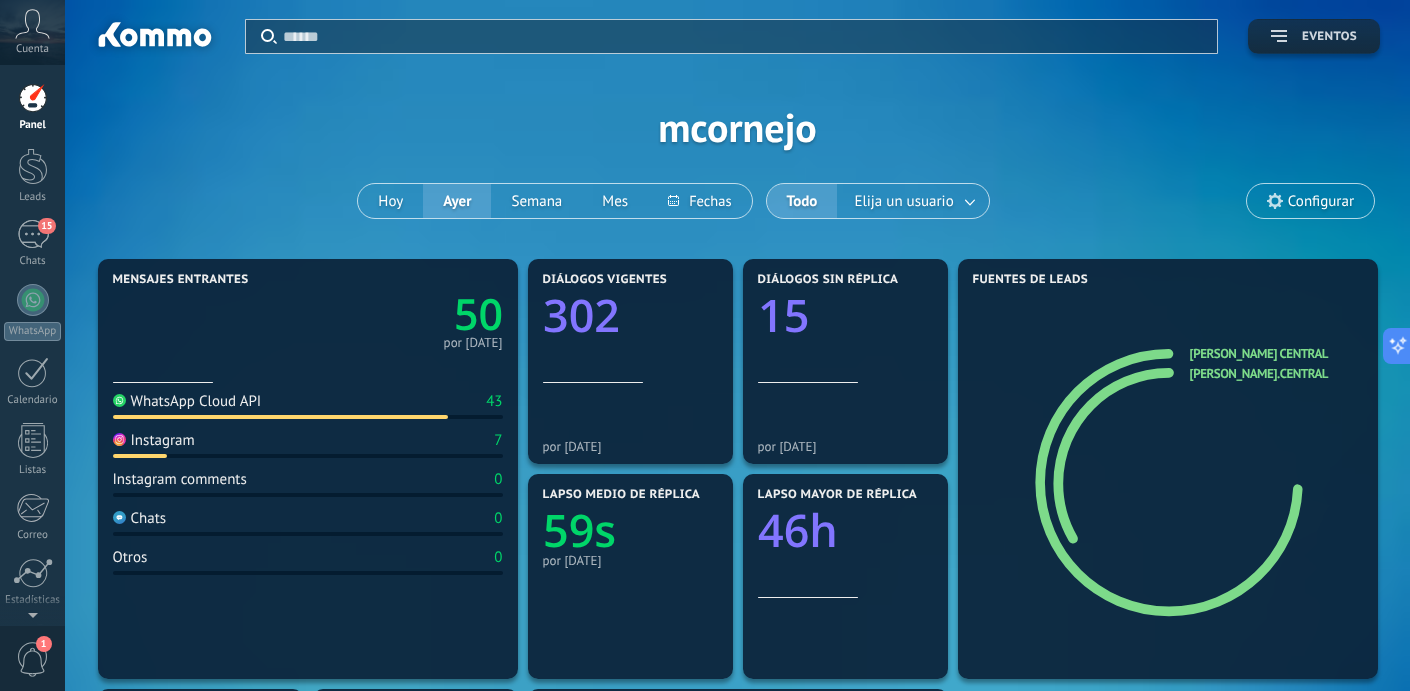 click on "Eventos" at bounding box center [1314, 36] 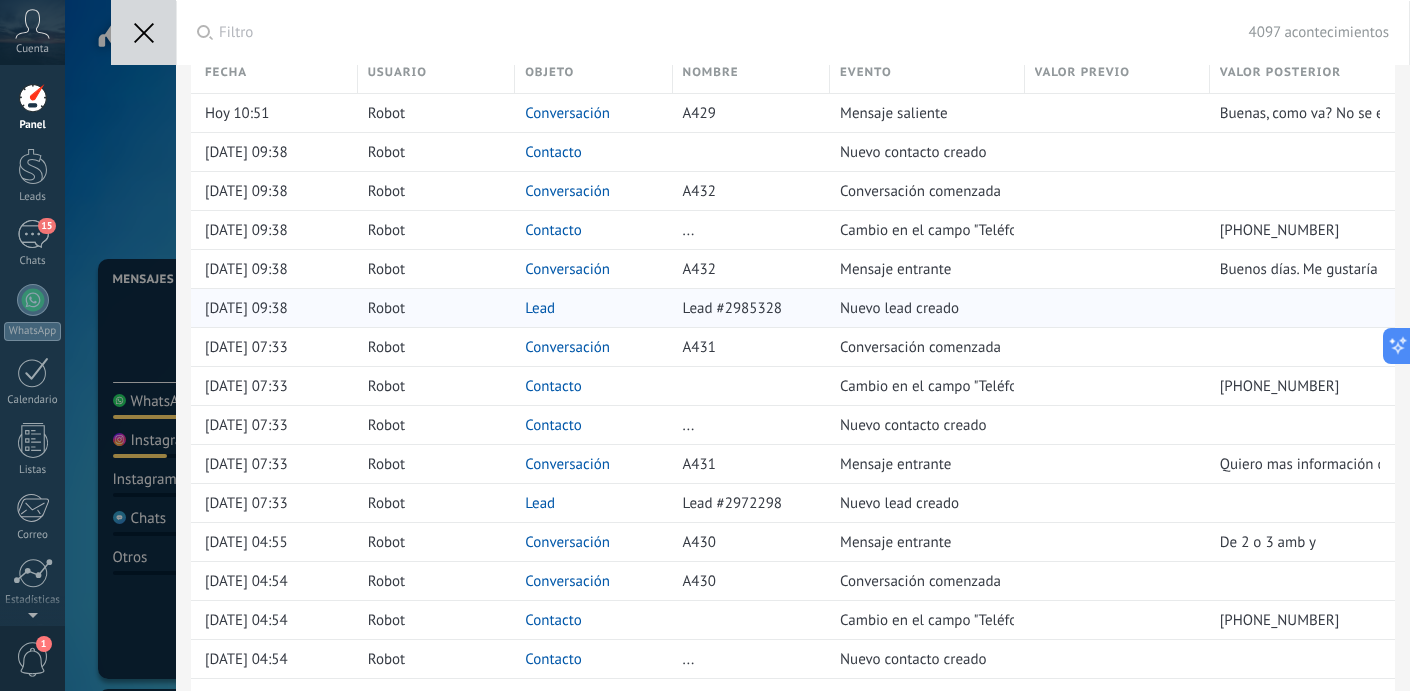 scroll, scrollTop: 33, scrollLeft: 0, axis: vertical 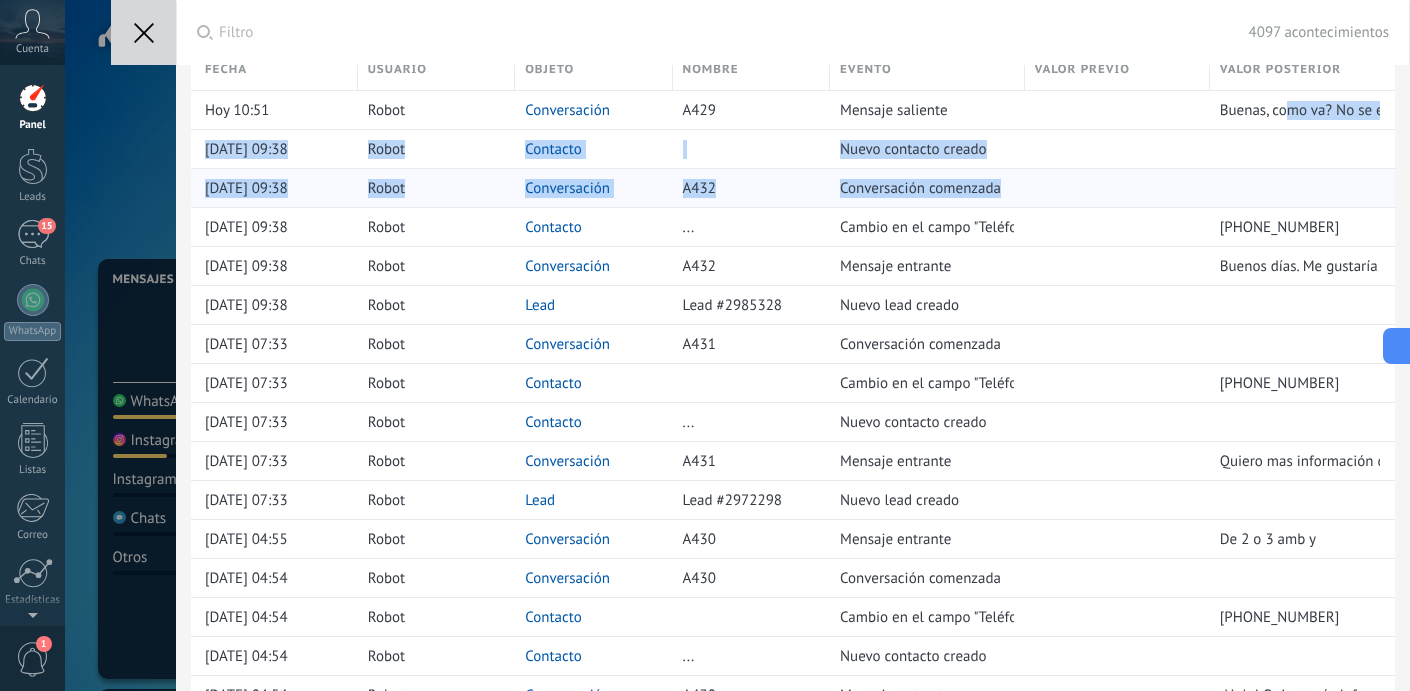 drag, startPoint x: 1286, startPoint y: 109, endPoint x: 1334, endPoint y: 176, distance: 82.419655 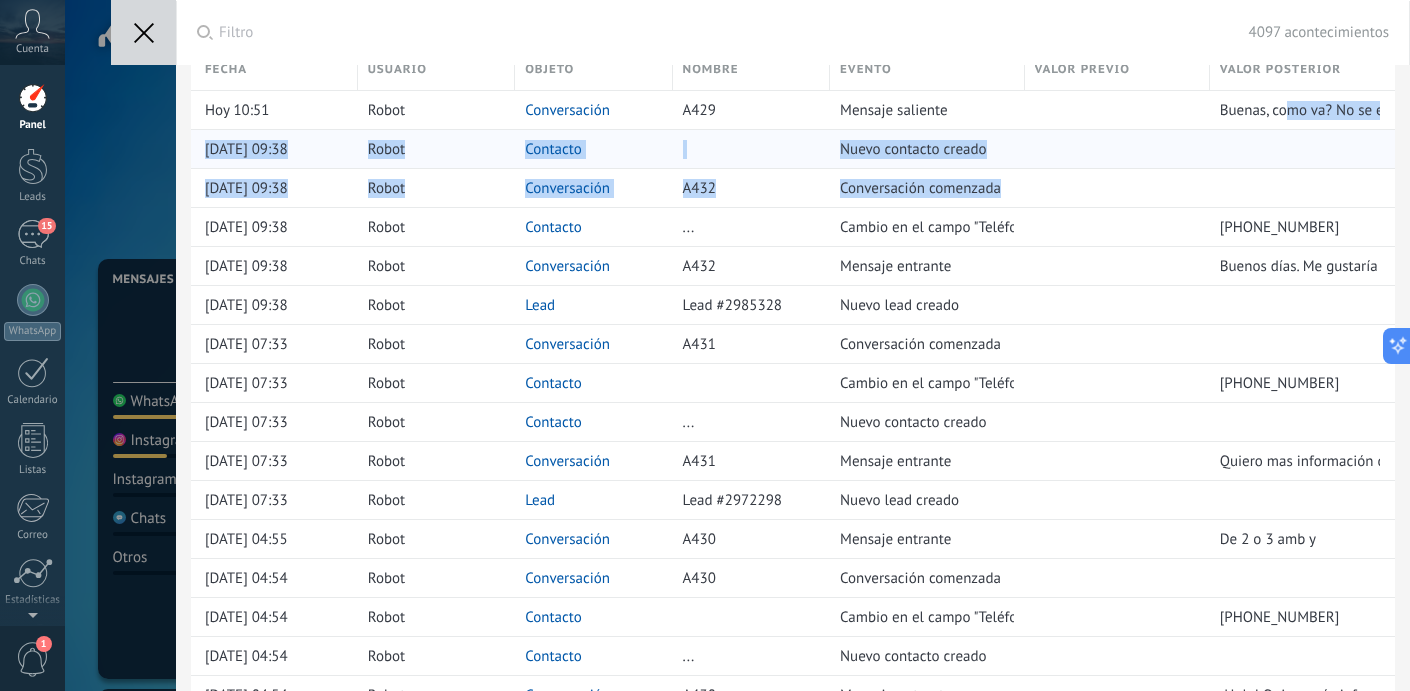 click at bounding box center (1295, 149) 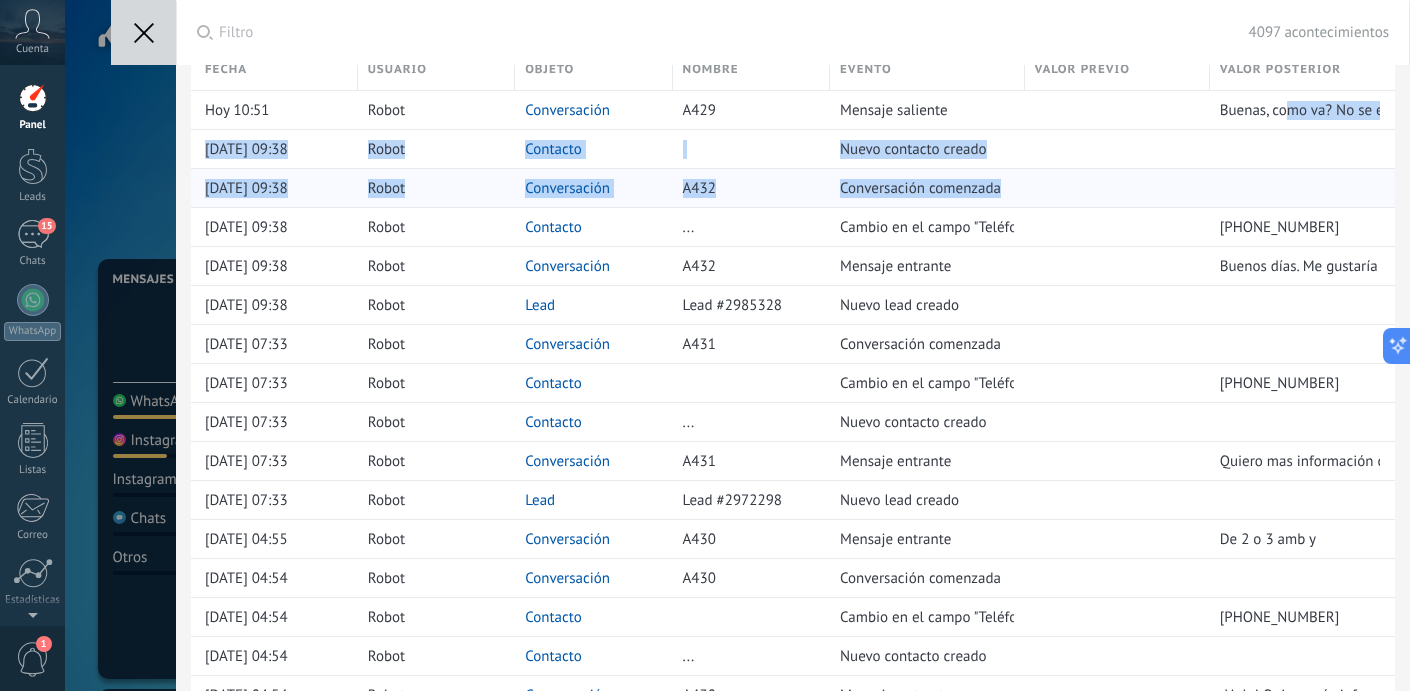 click at bounding box center [1112, 188] 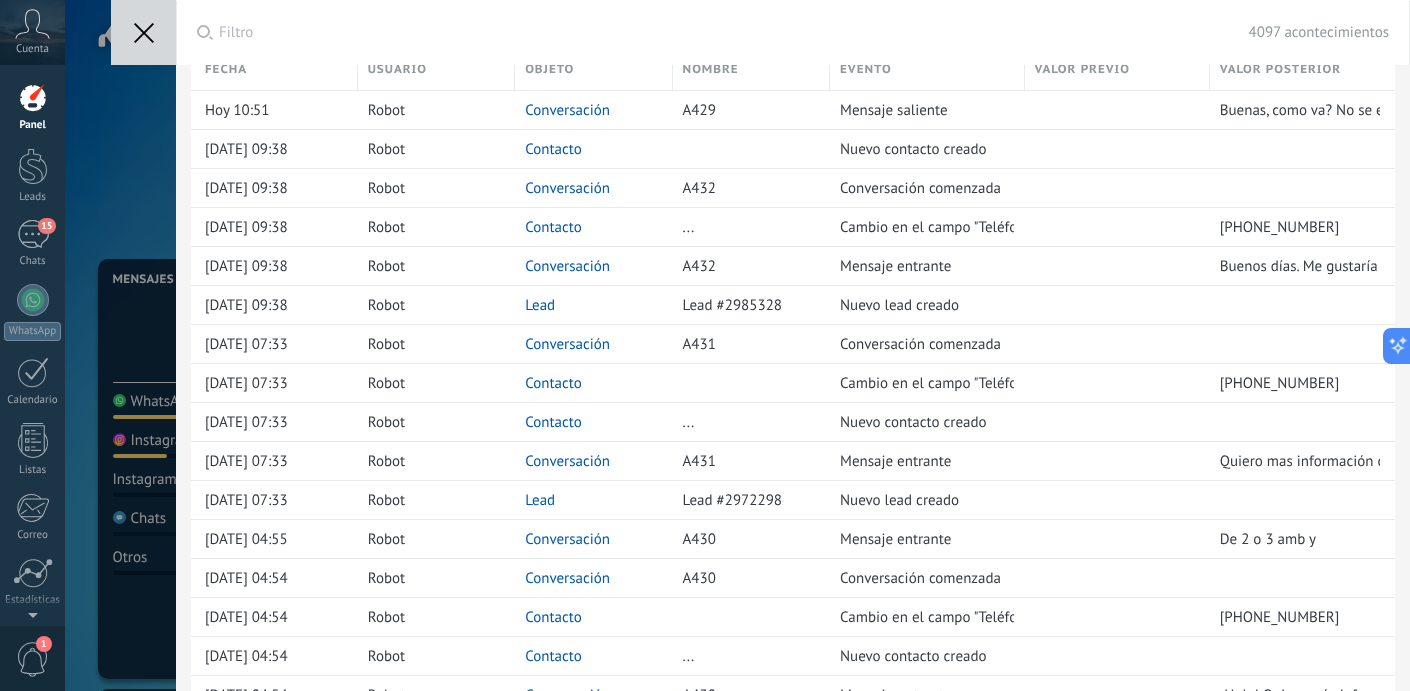 click 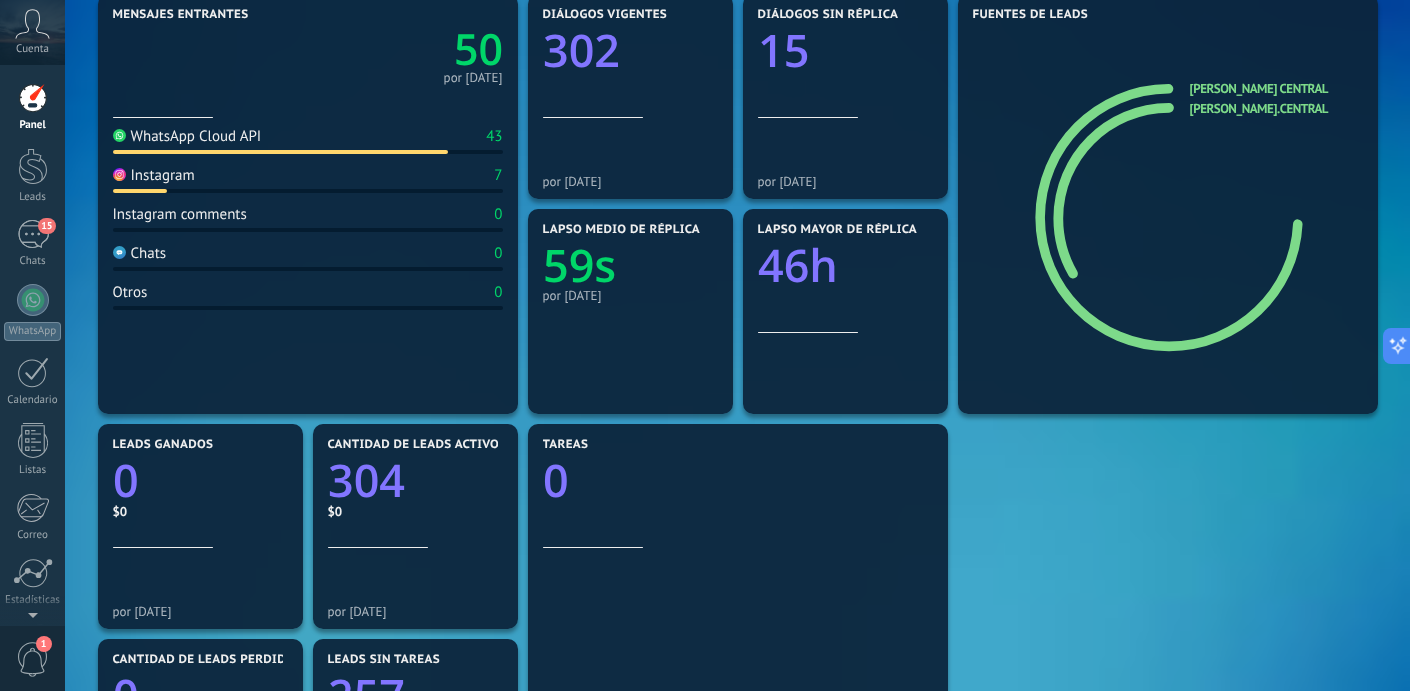 scroll, scrollTop: 0, scrollLeft: 0, axis: both 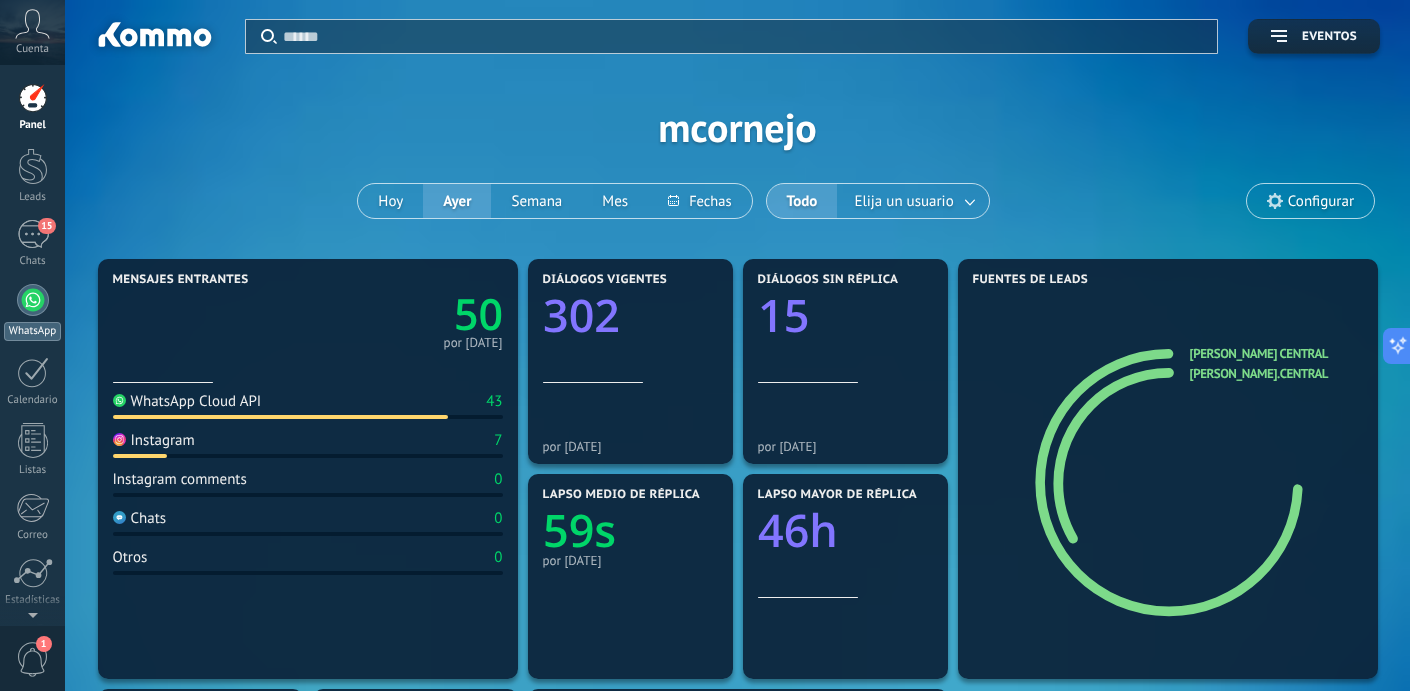 click at bounding box center (33, 300) 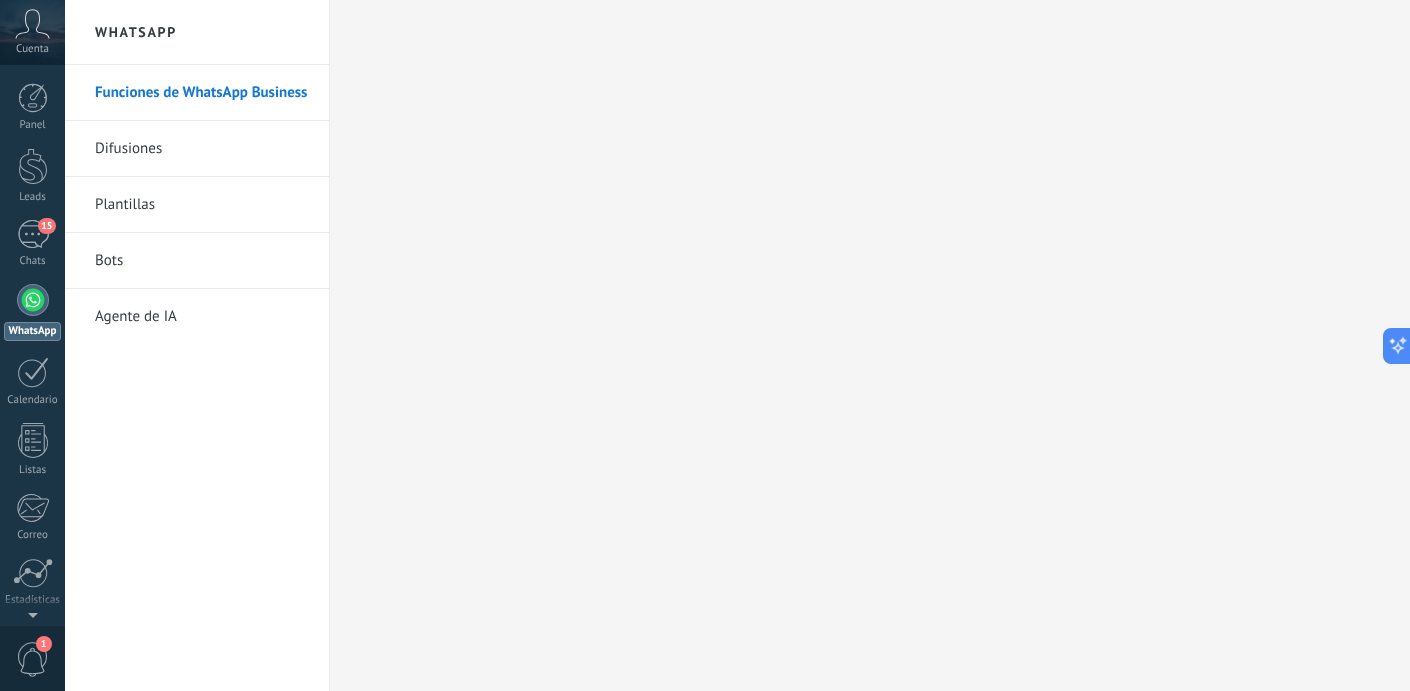 click on "Difusiones" at bounding box center (202, 149) 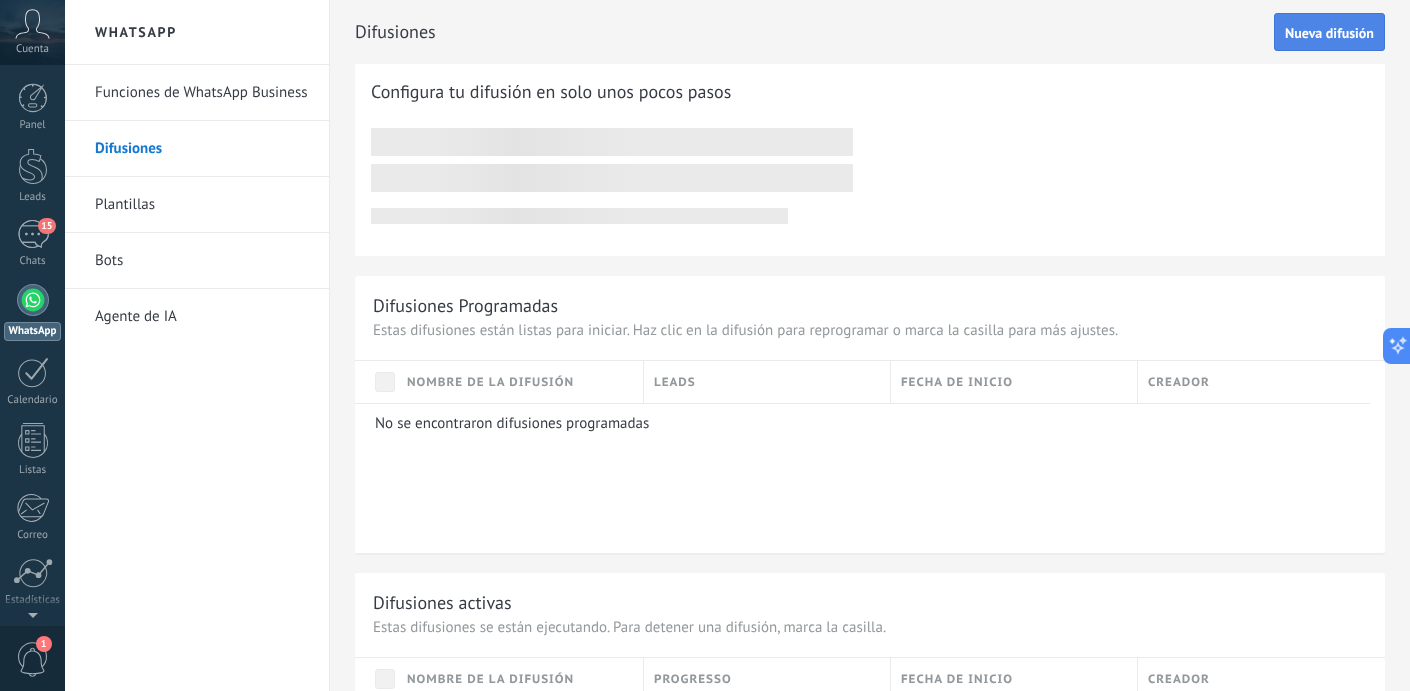 click on "Nueva difusión" at bounding box center [1329, 33] 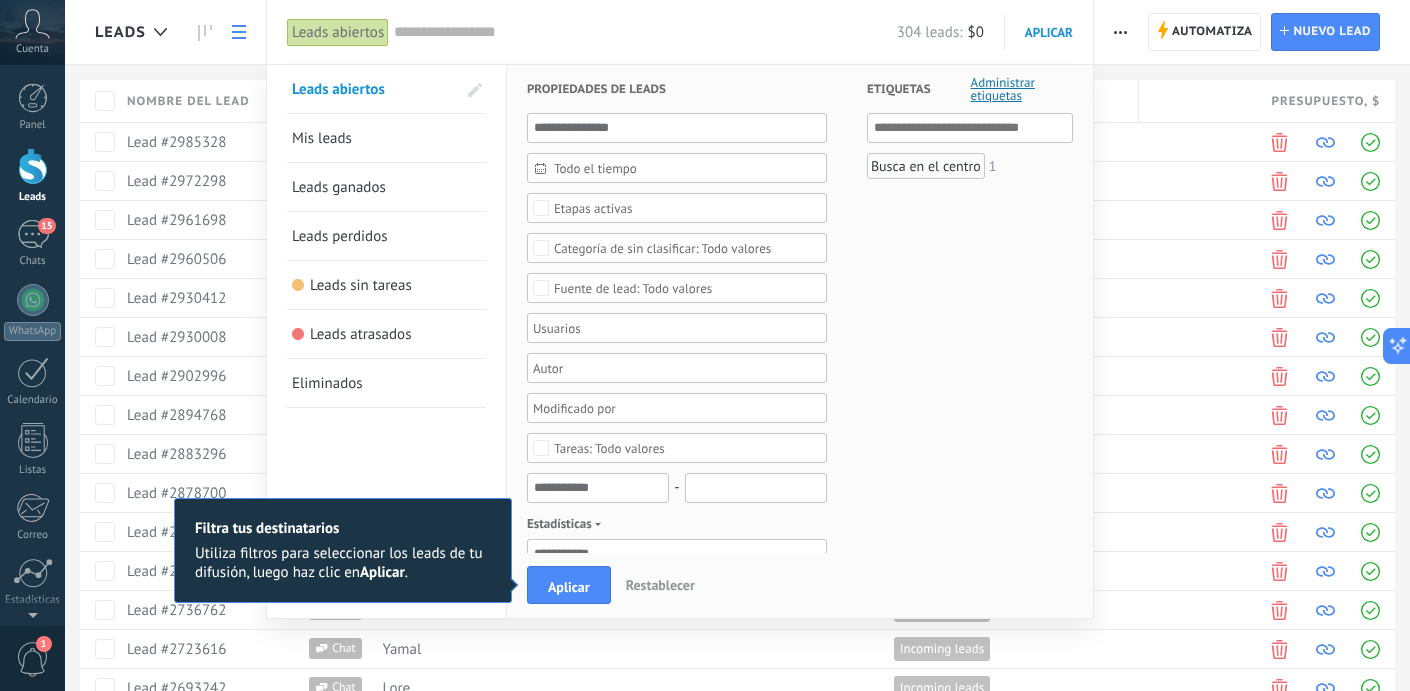 type 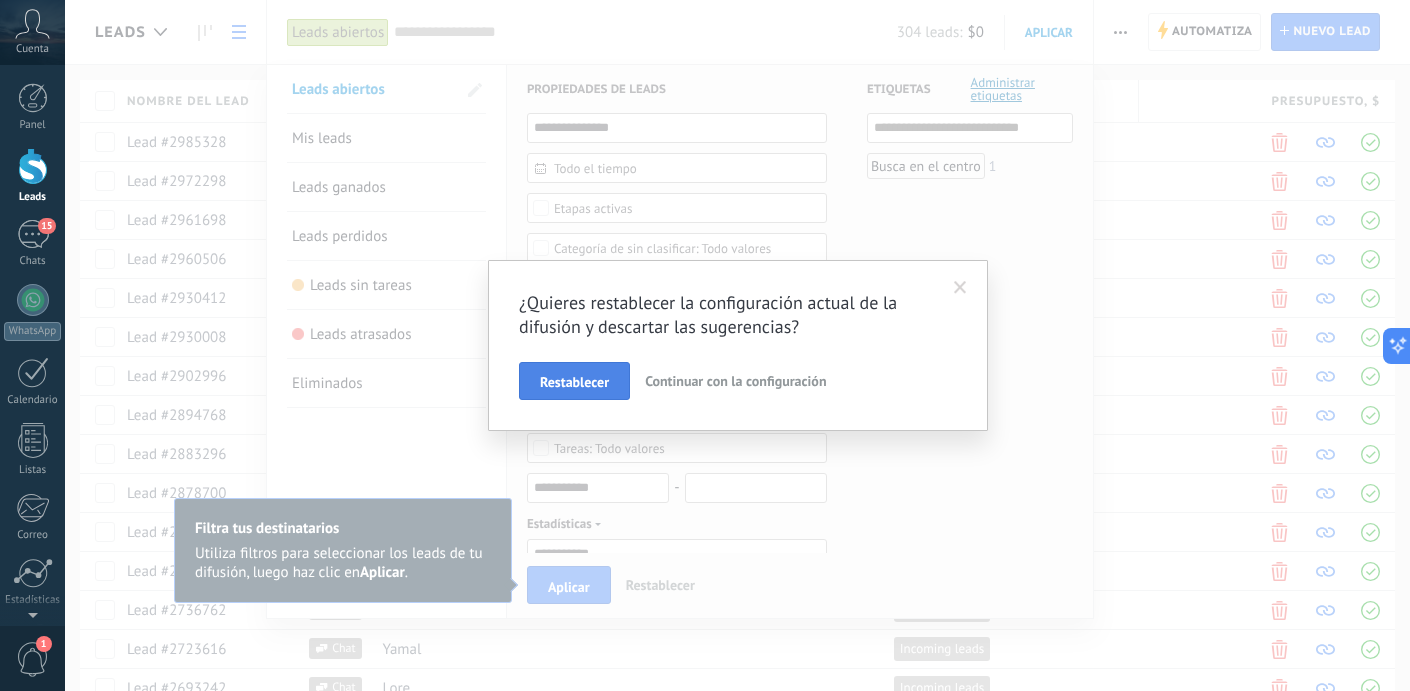 click on "Restablecer" at bounding box center [574, 381] 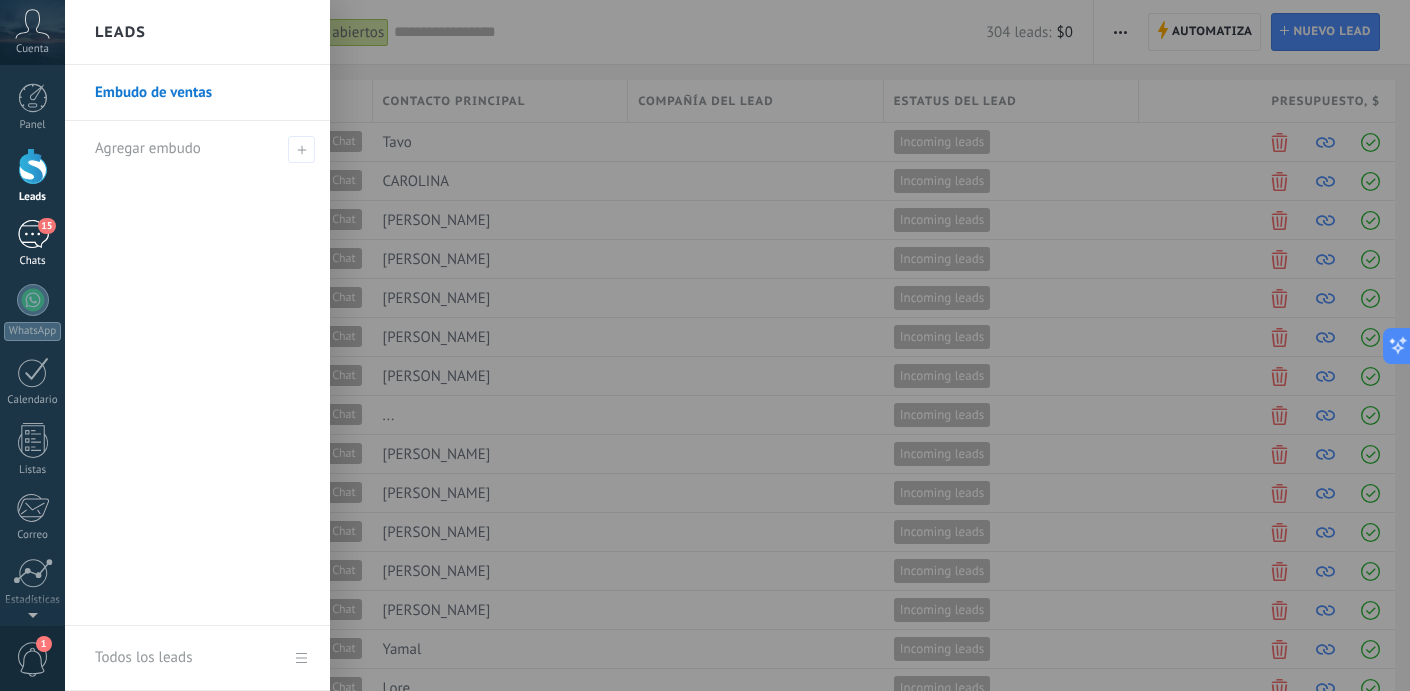 click on "15" at bounding box center (33, 234) 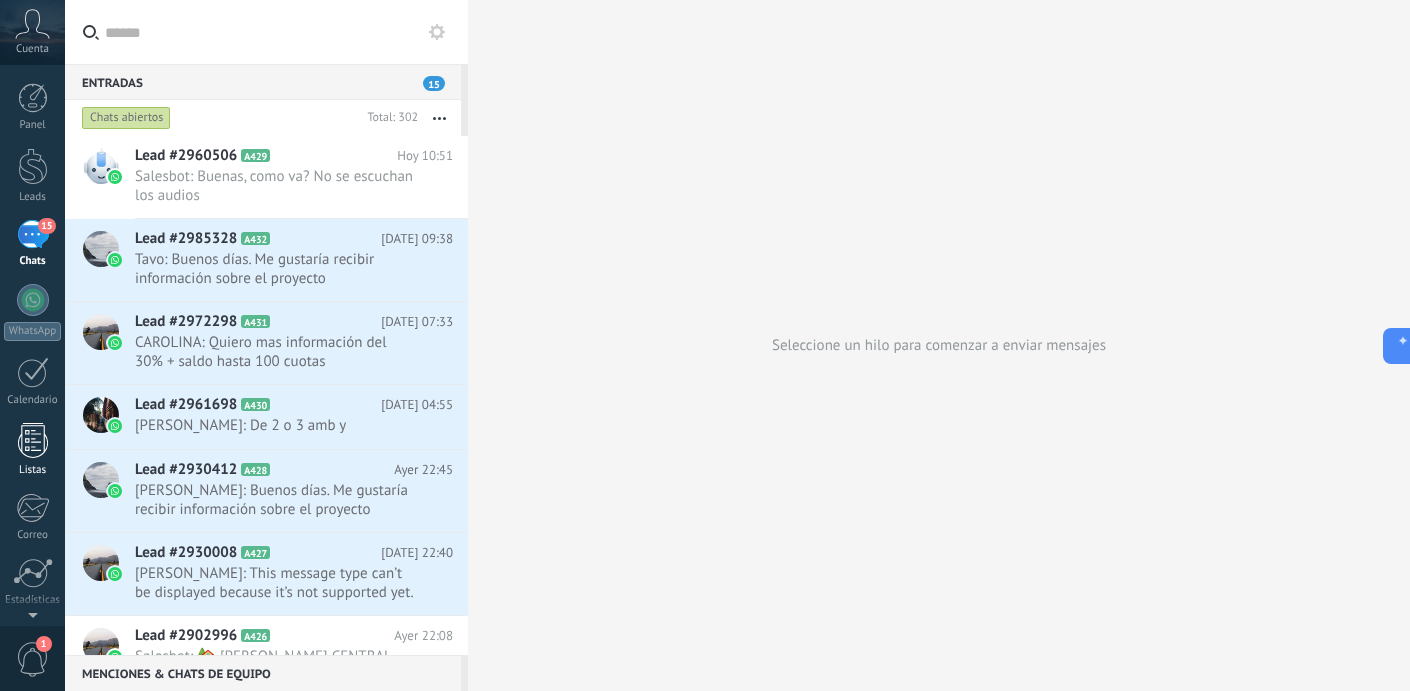 click at bounding box center [33, 440] 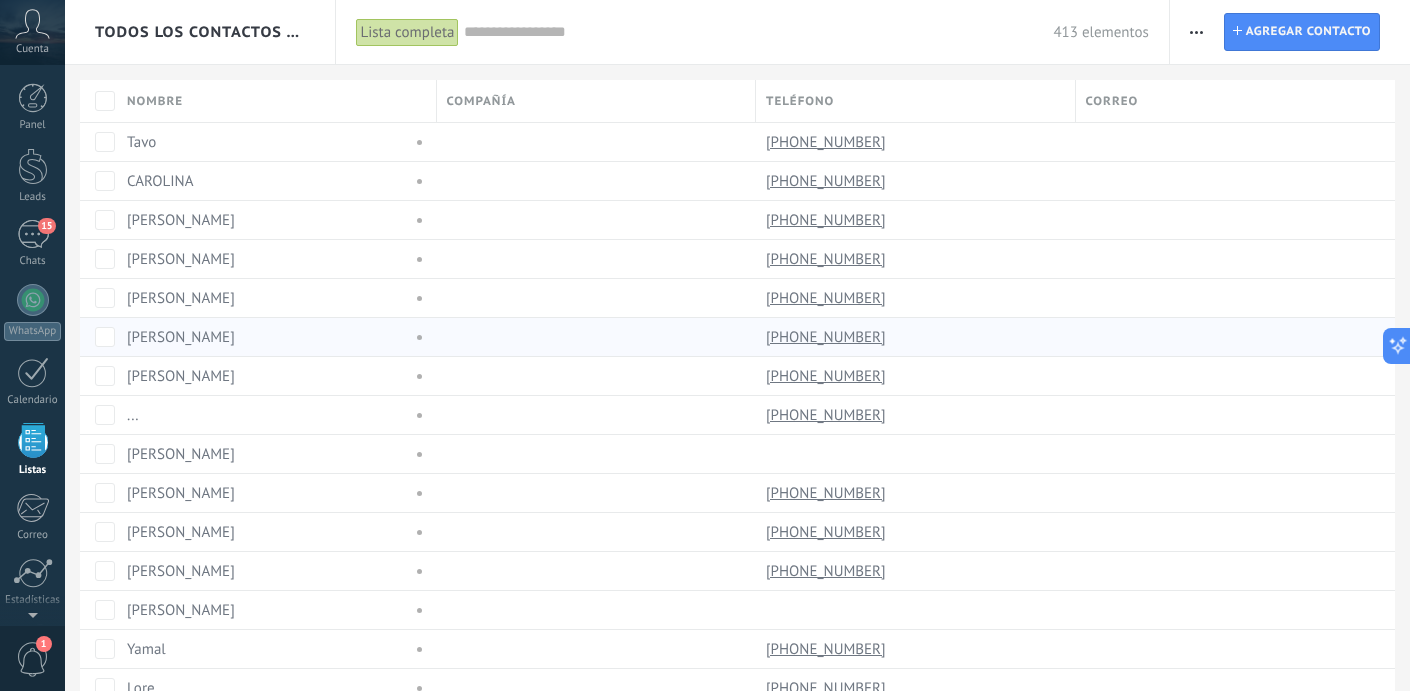 scroll, scrollTop: 124, scrollLeft: 0, axis: vertical 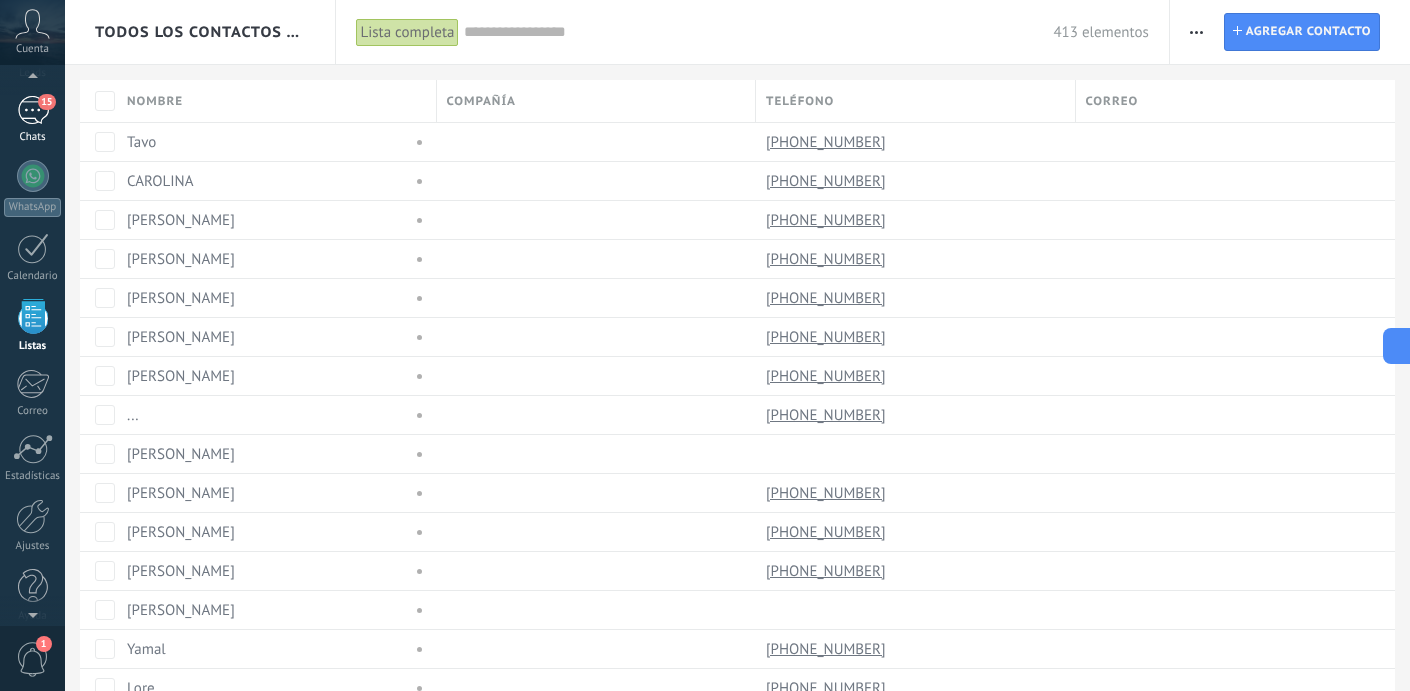 click on "15" at bounding box center [33, 110] 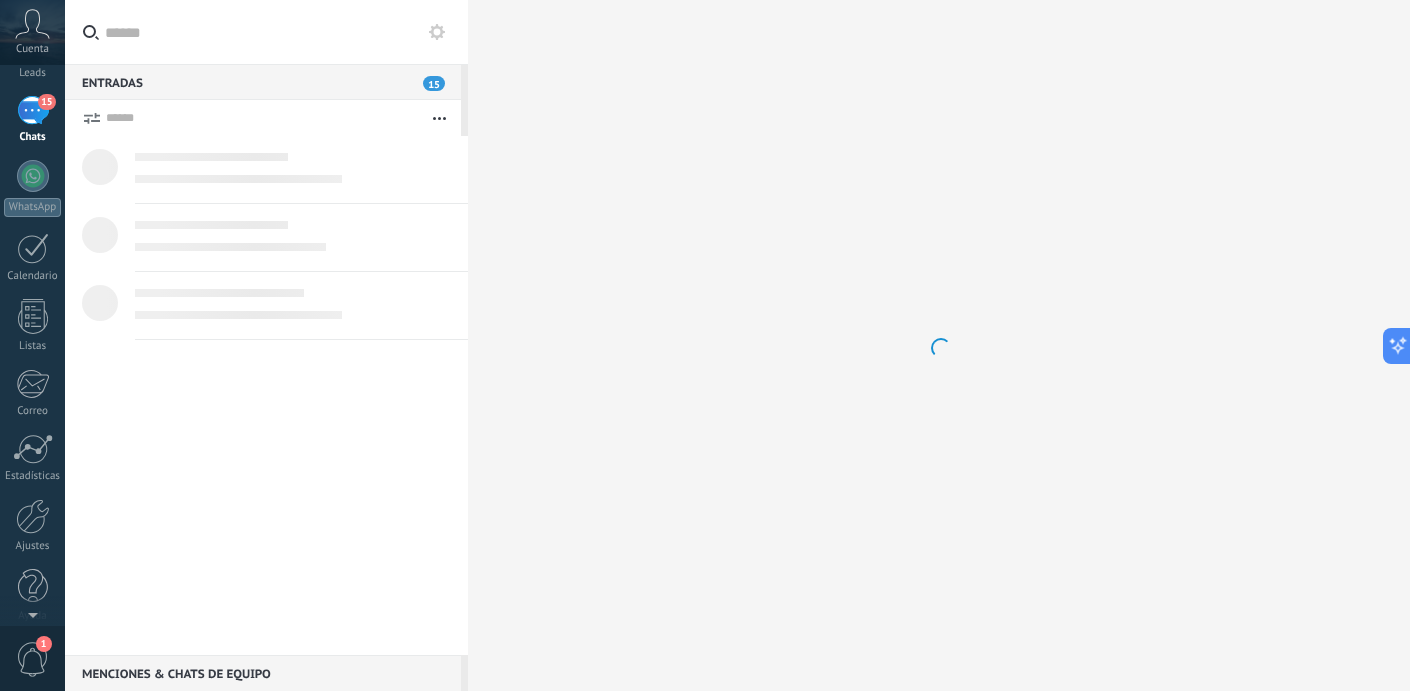 scroll, scrollTop: 0, scrollLeft: 0, axis: both 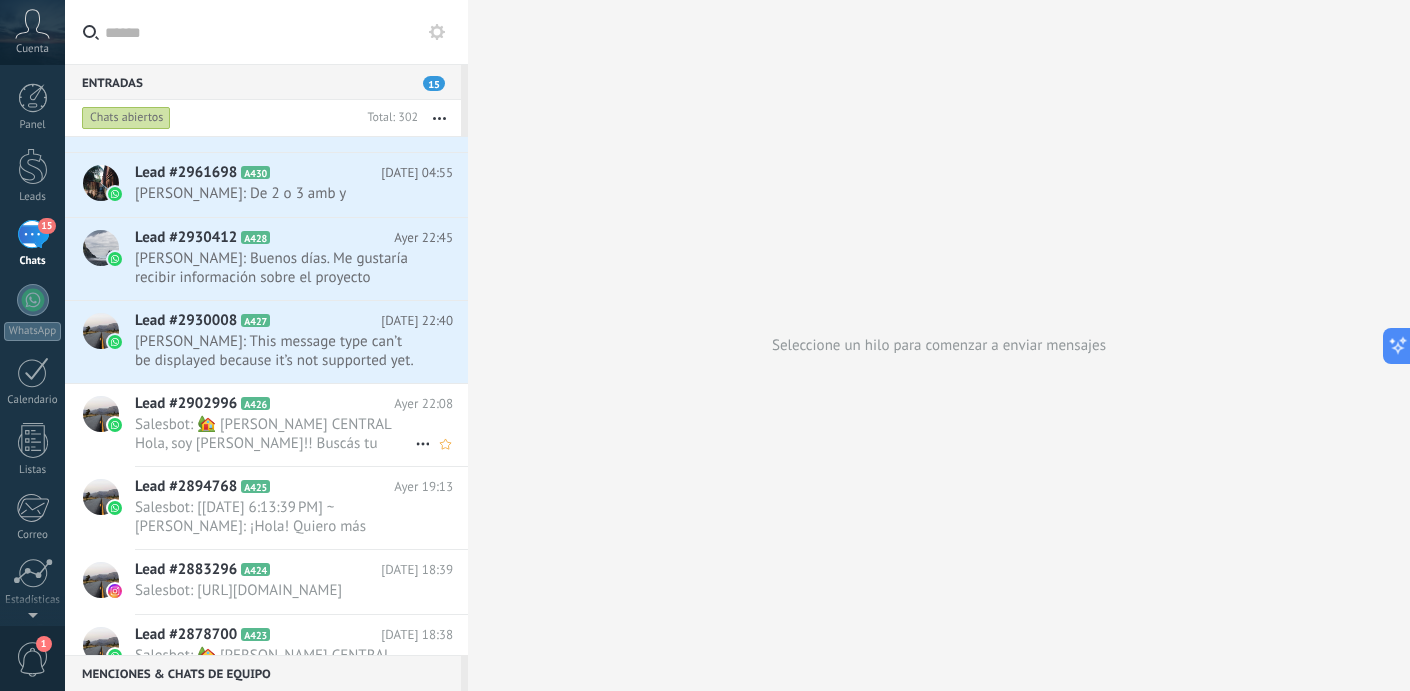 click on "Salesbot: 🏡 [PERSON_NAME] CENTRAL
Hola, soy [PERSON_NAME]!!
Buscás tu primer hogar o una inversión con futuro?
Departamentos de 2, 3..." at bounding box center (275, 434) 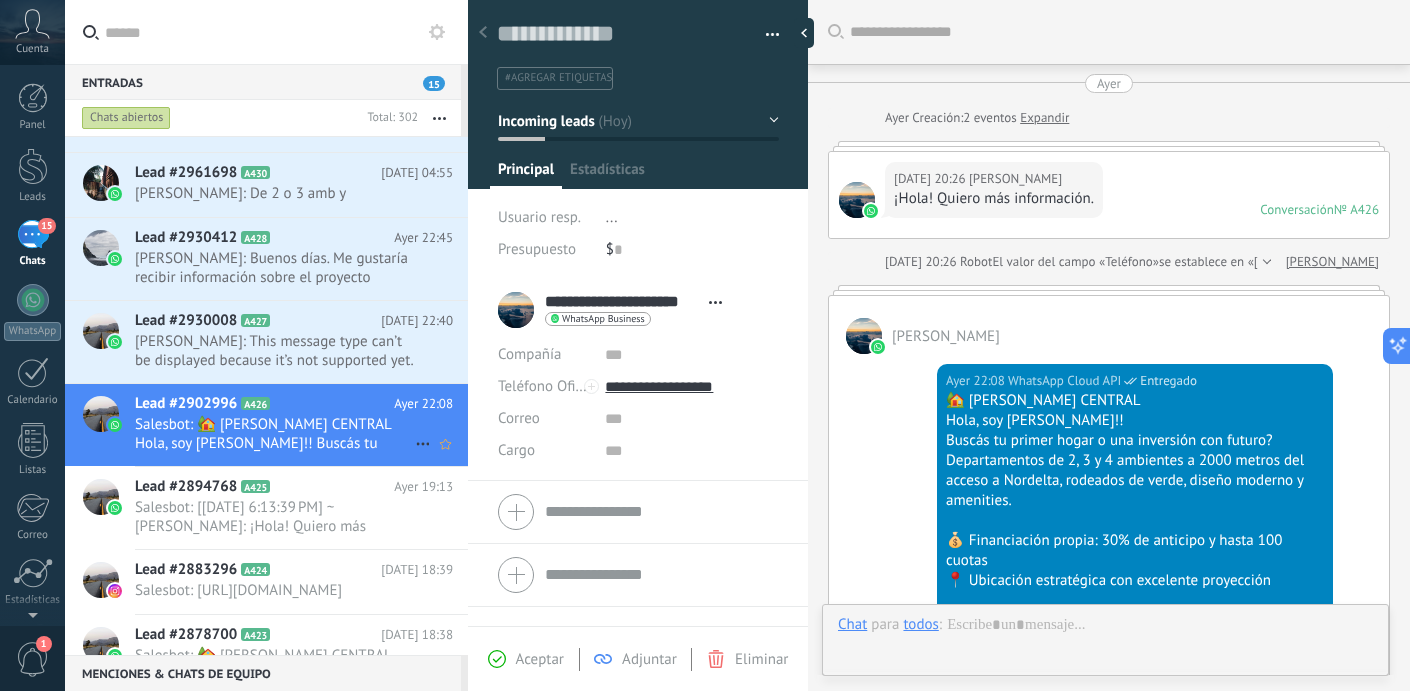 scroll, scrollTop: 30, scrollLeft: 0, axis: vertical 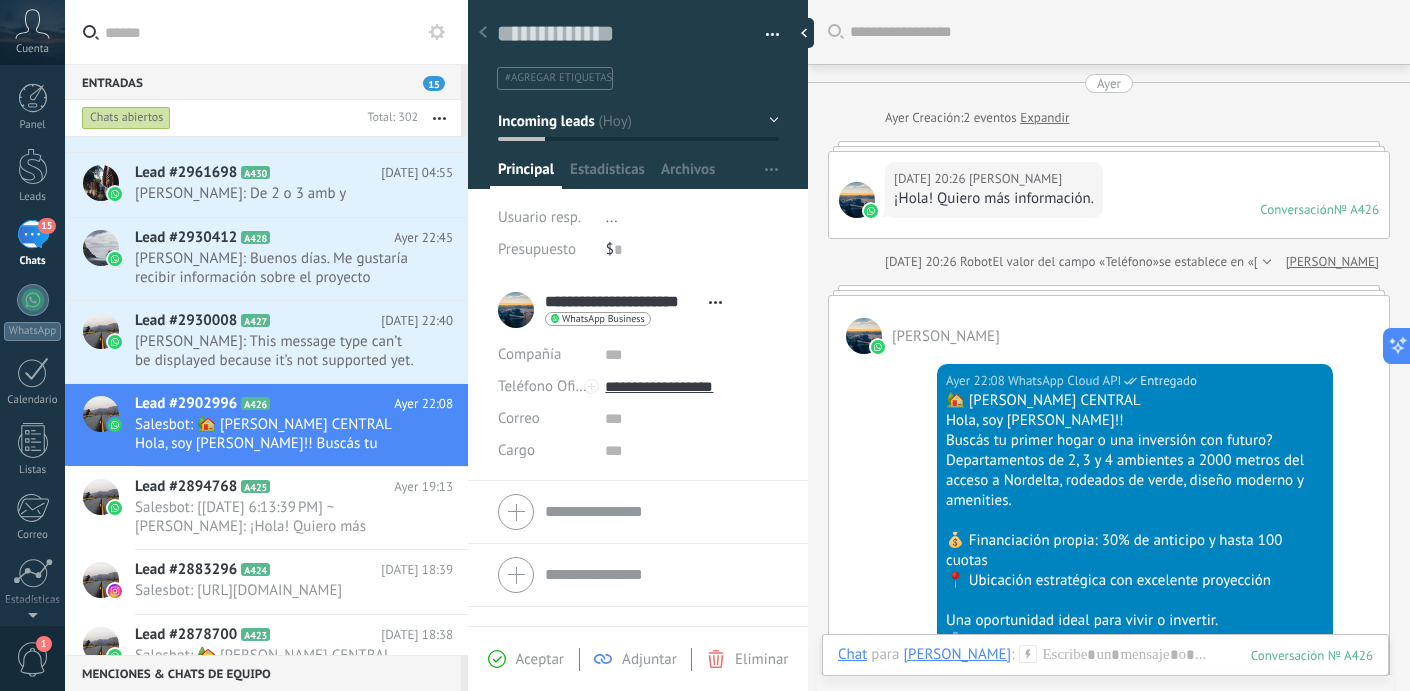 click at bounding box center (1109, 146) 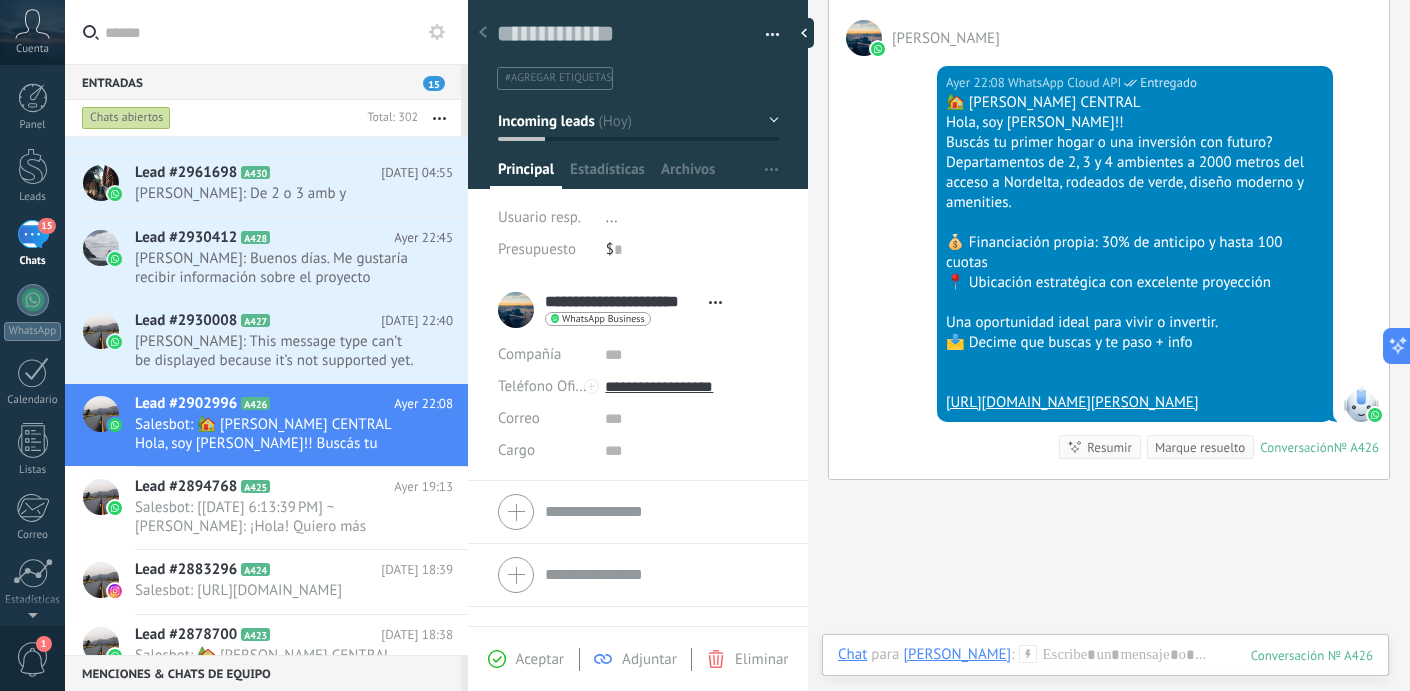 scroll, scrollTop: 320, scrollLeft: 0, axis: vertical 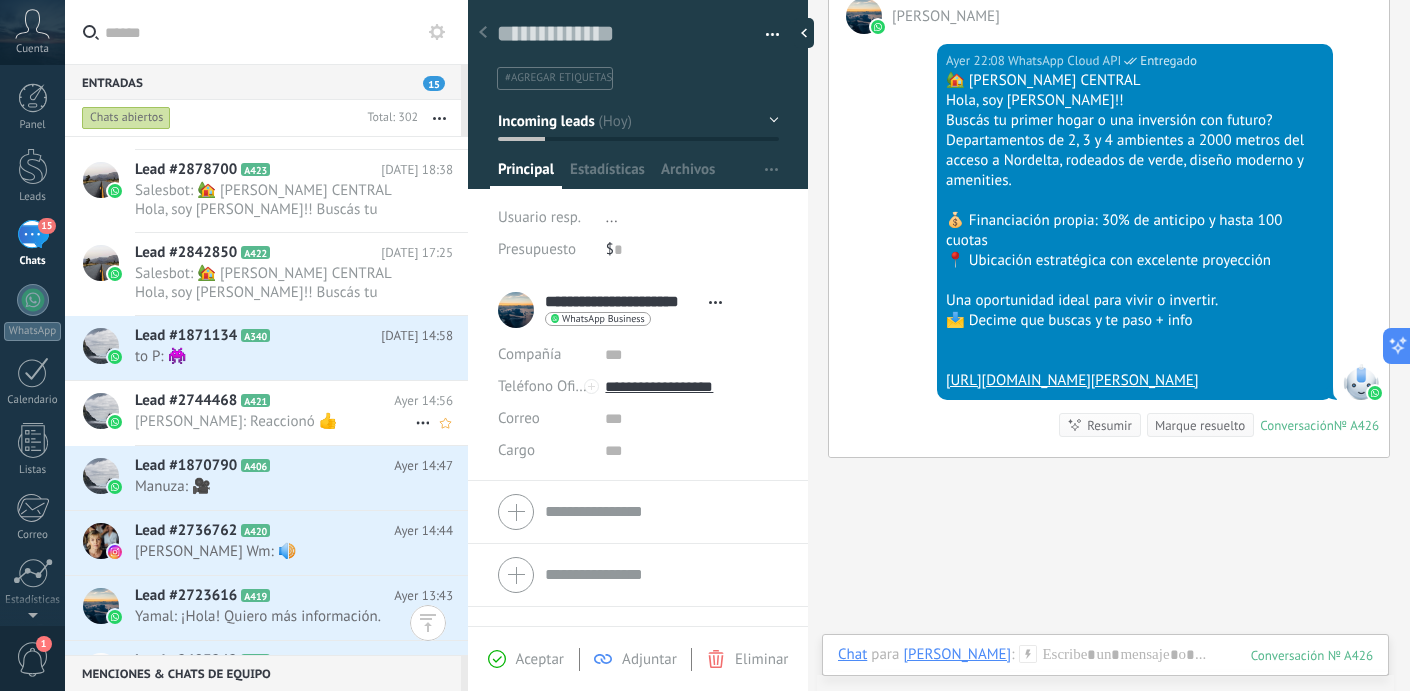 click on "[PERSON_NAME]: Reaccionó 👍" at bounding box center [275, 421] 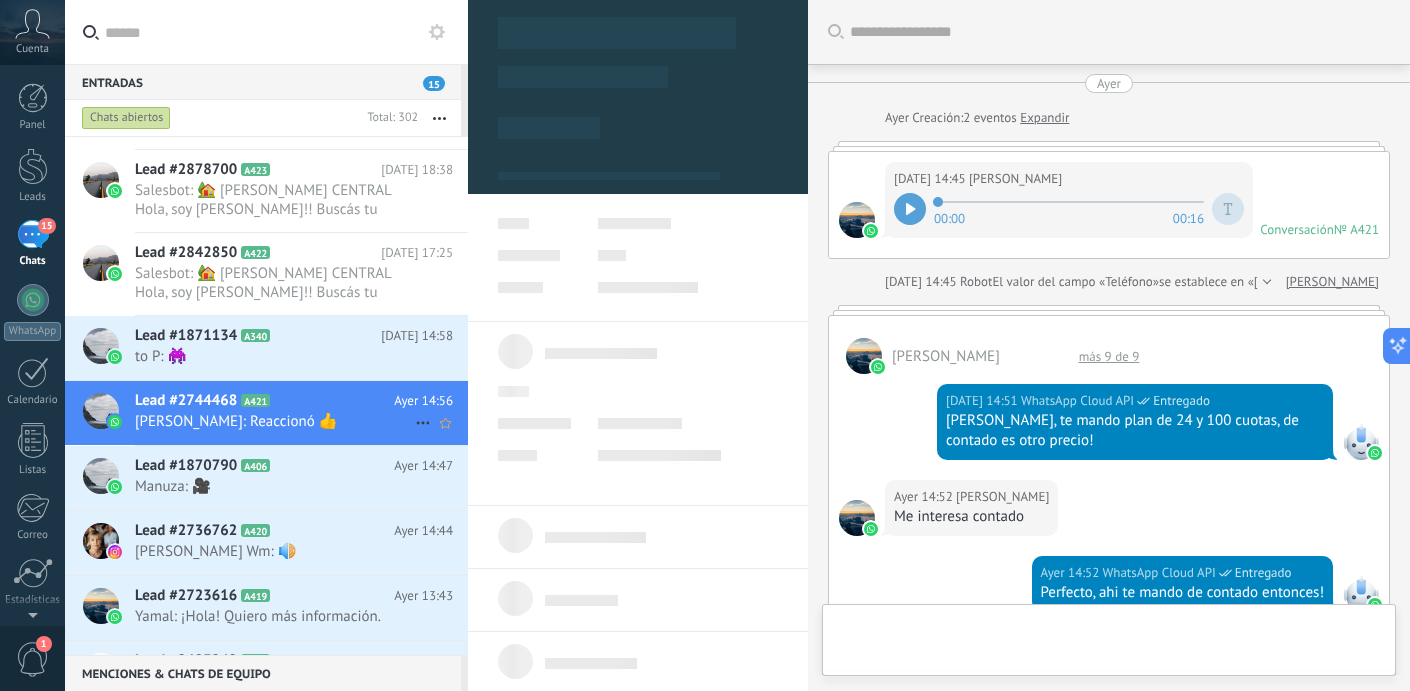 type on "**********" 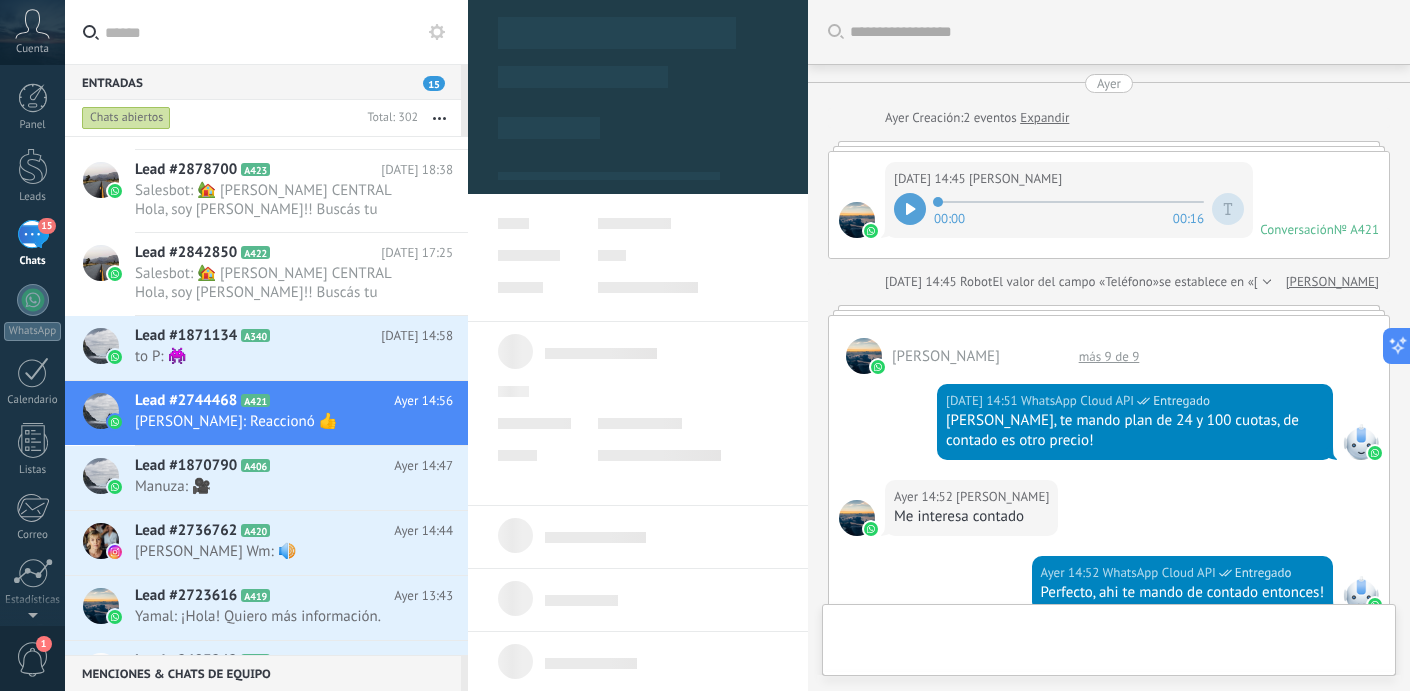 scroll, scrollTop: 30, scrollLeft: 0, axis: vertical 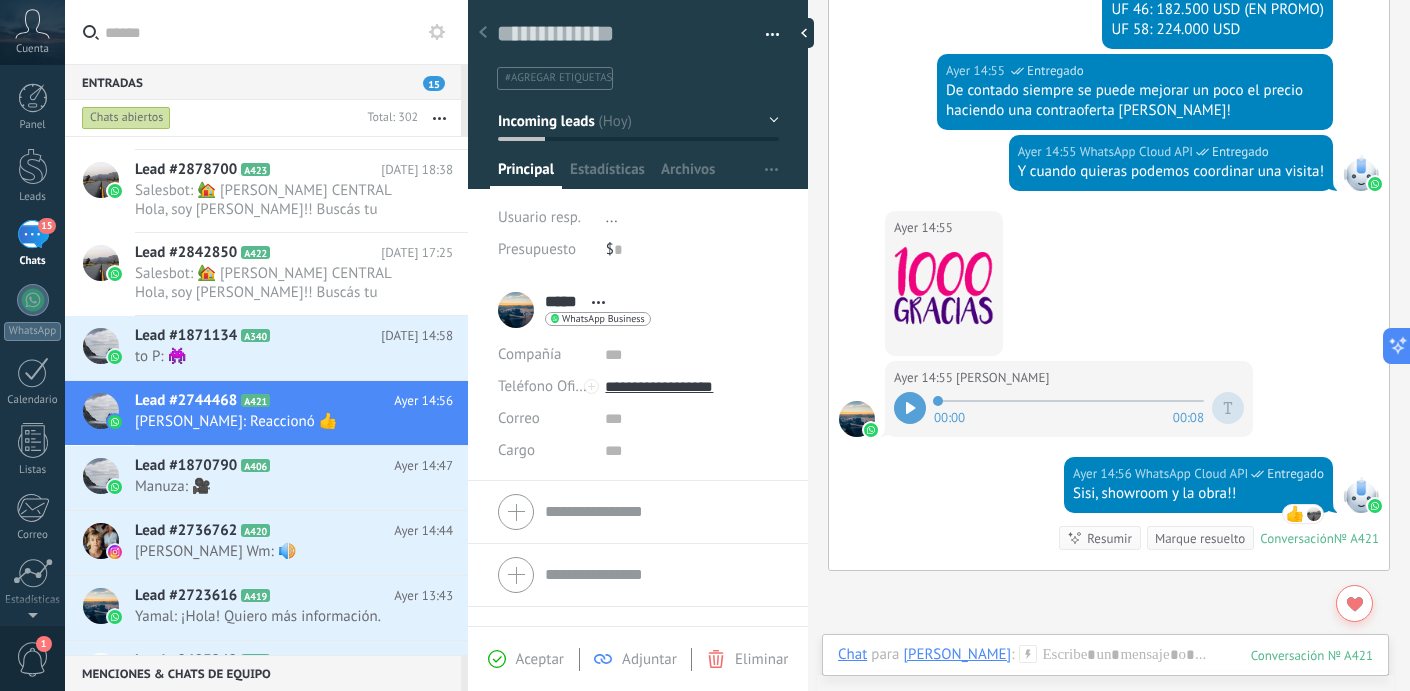 click 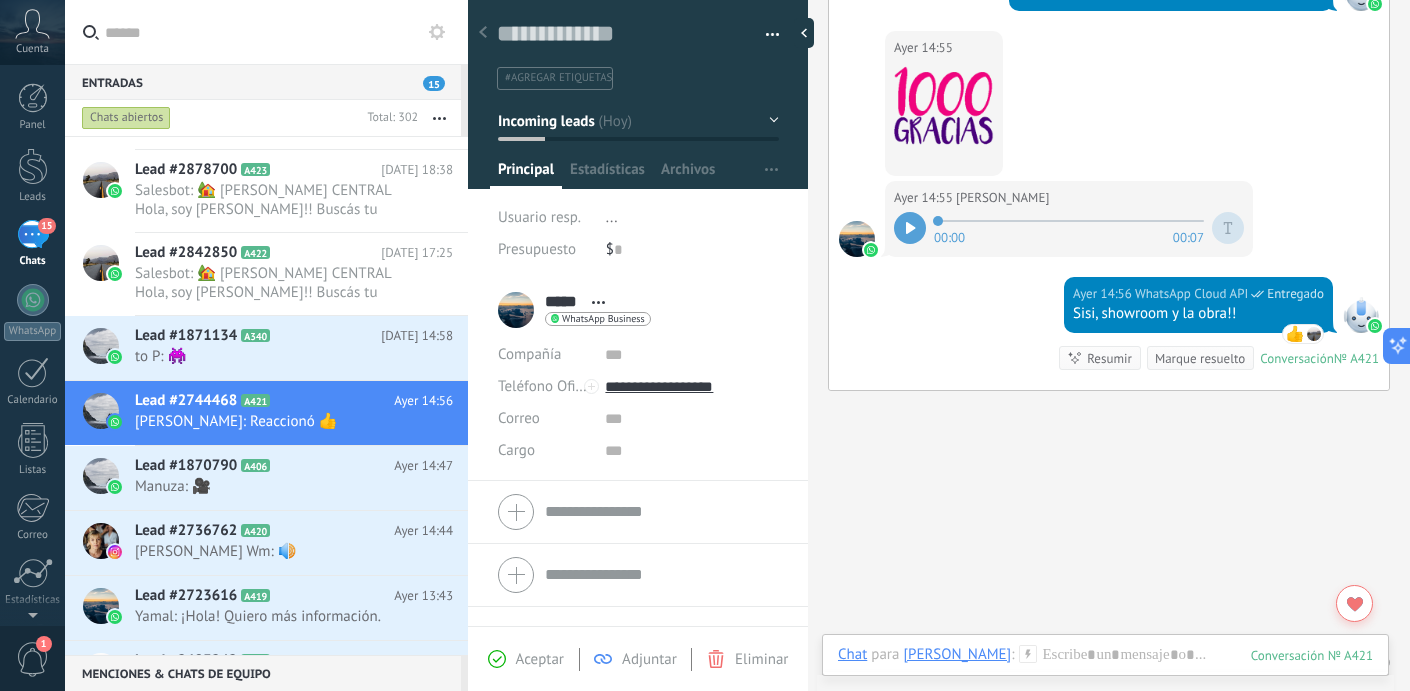 scroll, scrollTop: 1109, scrollLeft: 0, axis: vertical 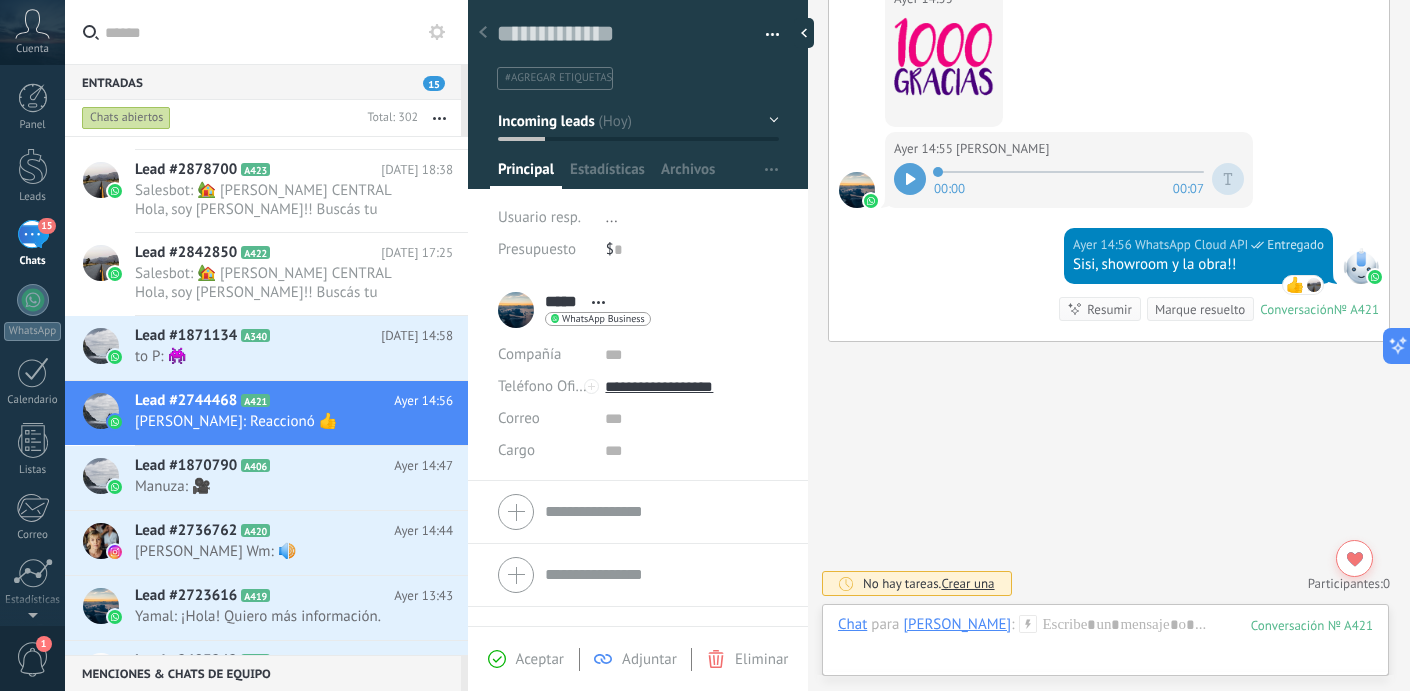click on "Buscar Carga más [DATE] [DATE] Creación:  2  eventos   Expandir [DATE] 14:45 [PERSON_NAME]  00:00 00:16 Conversación  № A421 Conversación № A421 [DATE] 14:45 Robot  El valor del campo «Teléfono»  se establece en «[PHONE_NUMBER]» [PERSON_NAME] [PERSON_NAME]  más 9 de 9 [DATE] 14:51 WhatsApp Cloud API  Entregado [PERSON_NAME], te mando plan de 24 y 100 cuotas, de contado es otro precio! [DATE] 14:52 [PERSON_NAME]  Me interesa contado [DATE] 14:52 WhatsApp Cloud API  Entregado Perfecto, ahi te mando de contado entonces! [DATE] 14:53 [PERSON_NAME][DATE] 14:54 WhatsApp Cloud API  Entregado UF 22: 220.000 USD UF 46: 182.500 USD (EN PROMO) UF 58: 224.000 USD [DATE] 14:55 WhatsApp Cloud API  Entregado De contado siempre se puede mejorar un poco el precio haciendo una contraoferta [PERSON_NAME]! [DATE] 14:55 WhatsApp Cloud API  Entregado Y cuando quieras podemos coordinar una visita! [DATE] 14:55 [PERSON_NAME][DATE] 14:55 [PERSON_NAME]  00:00 00:07 [DATE] 14:56 WhatsApp Cloud API  Entregado Sisi, showroom y la obra!! 👍 [PERSON_NAME] Conversación  № A421 Conversación № A421 0 0" at bounding box center (1109, -191) 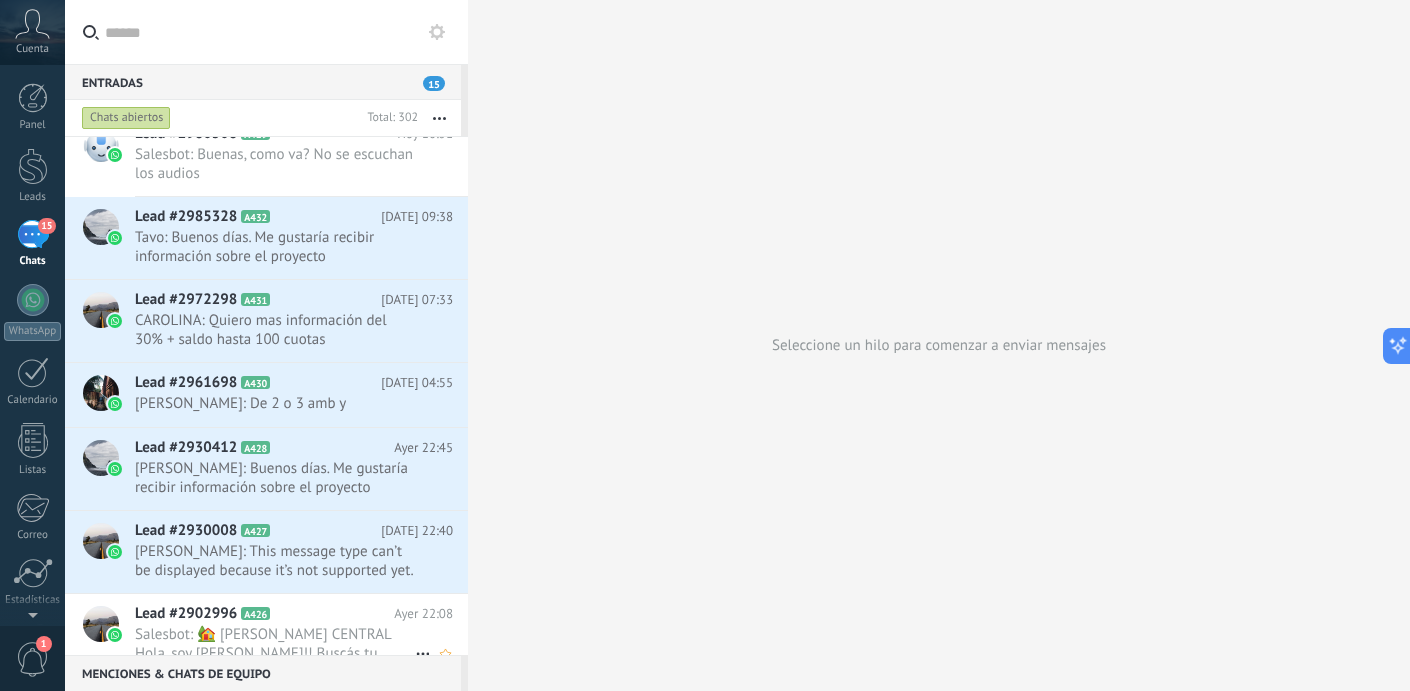 scroll, scrollTop: 0, scrollLeft: 0, axis: both 